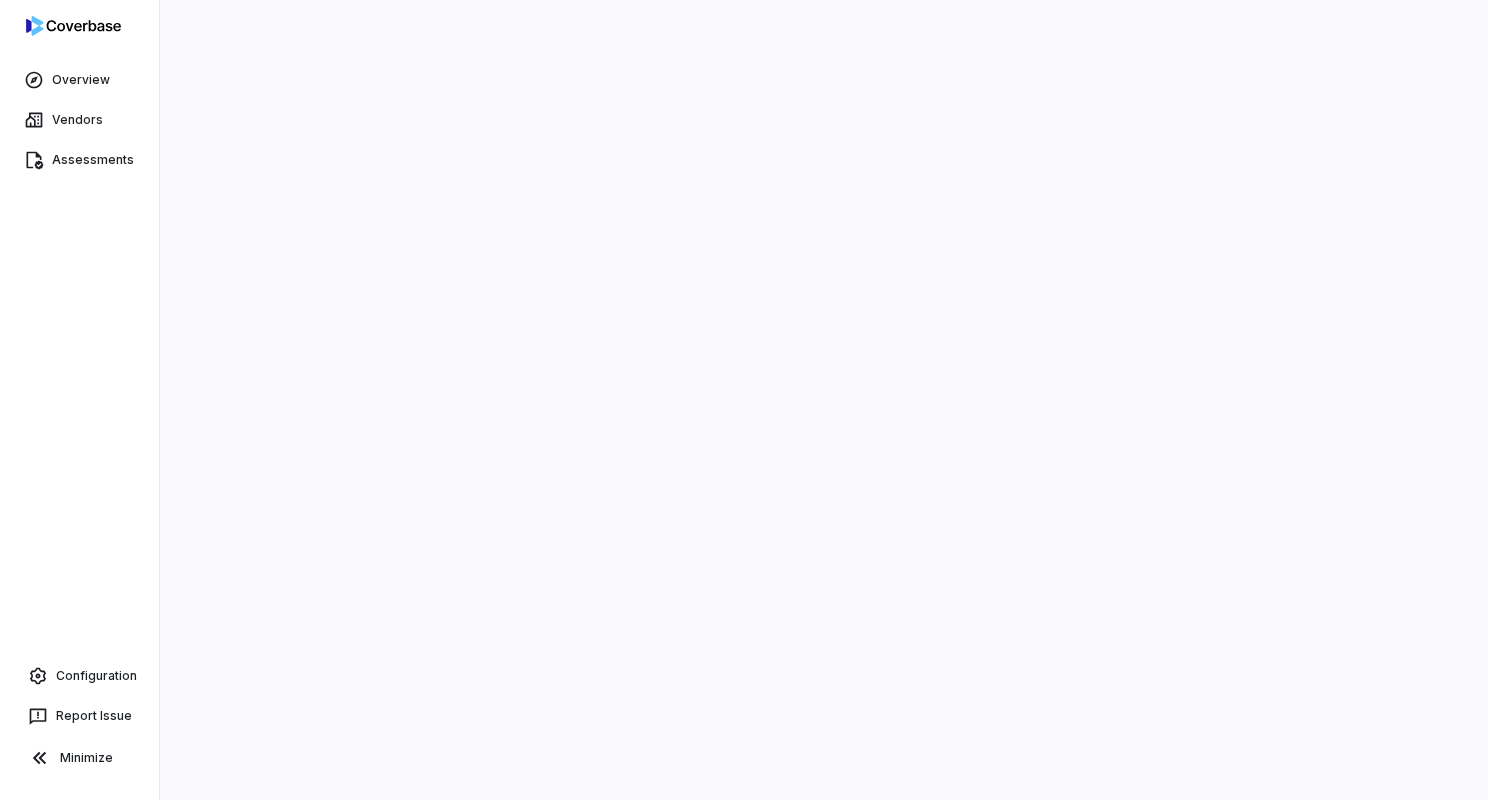 scroll, scrollTop: 0, scrollLeft: 0, axis: both 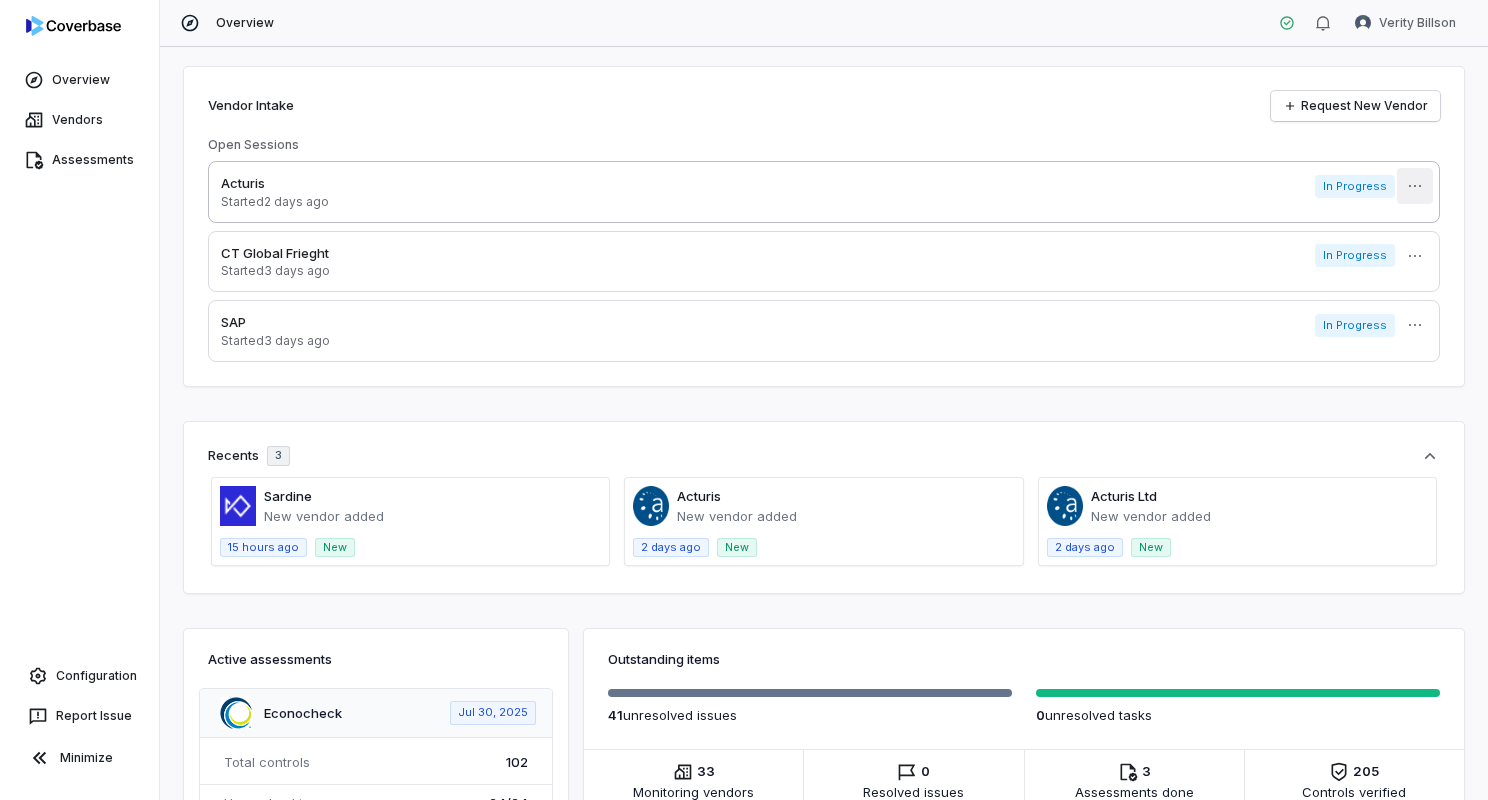 click on "Overview Vendors Assessments Configuration Report Issue Minimize Overview Verity Billson Vendor Intake Request New Vendor Open Sessions Acturis Started 2 days ago In Progress More CT Global Frieght Started 3 days ago In Progress More SAP Started 3 days ago In Progress More Recents 3 Sardine New vendor added 15 hours ago New Acturis New vendor added 2 days ago New Acturis Ltd New vendor added 2 days ago New Active assessments Econocheck Jul 30, 2025 Total controls 102 Unresolved issues 24 / 24 Unresolved tasks 0 / 0 Status Needs review Coverbase Mar 17, 2025 Total controls 26 Unresolved issues 4 / 4 Unresolved tasks 0 / 0 Status Needs review Outstanding items 41 unresolved issue s 0 unresolved task s 33 Monitoring vendors Vendors 0 Resolved issues Issues 3 Assessments done Assessments 205 Controls verified Controls Unresolved issues per vendor tag Geography : North America Vendor Profile : Vendor 24 24 Vendors per tag Vendor Profile : Vendor Geography : North America 3 1 All issues" at bounding box center (744, 400) 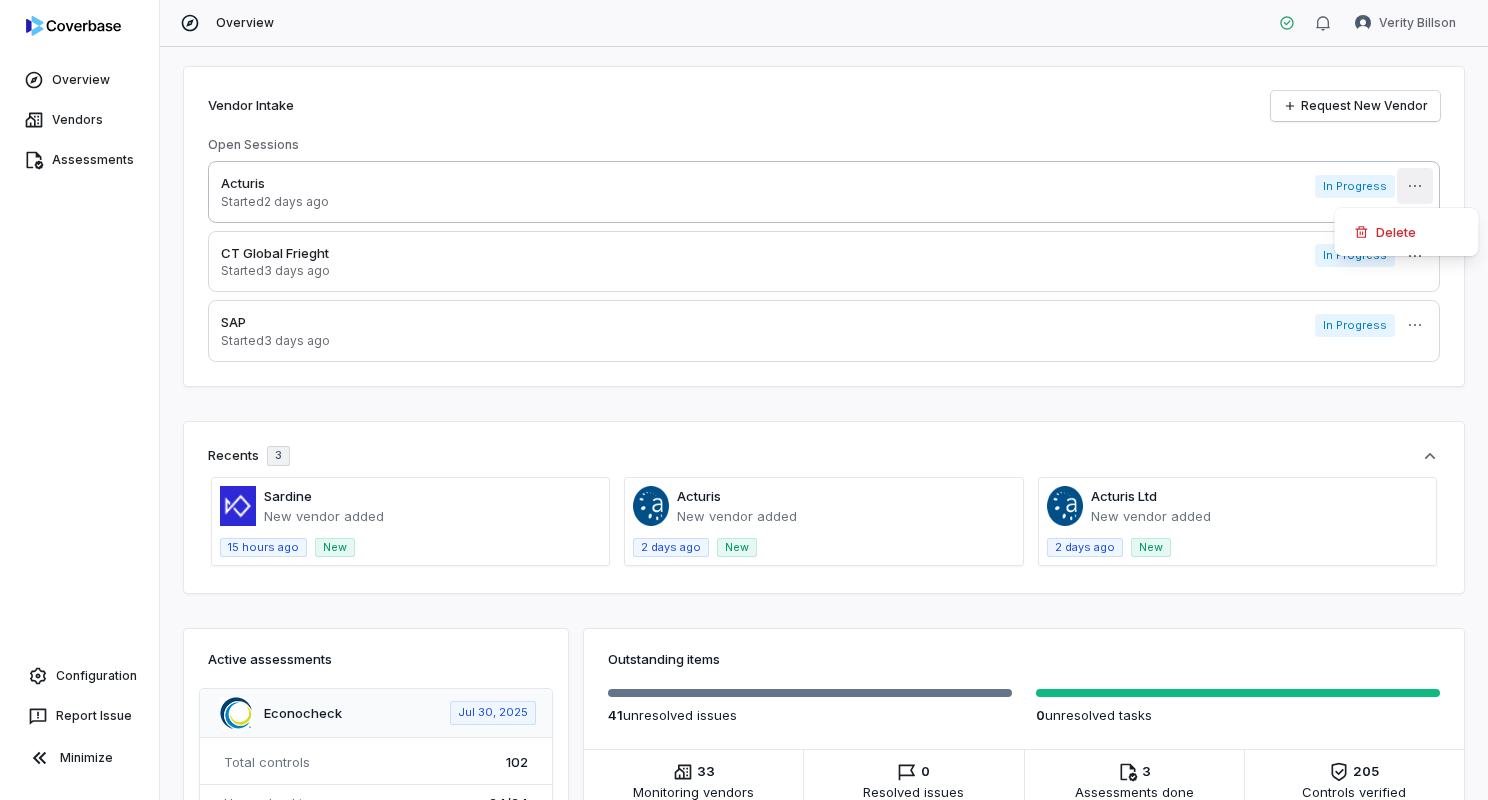 click on "Overview Vendors Assessments Configuration Report Issue Minimize Overview Verity Billson Vendor Intake Request New Vendor Open Sessions Acturis Started 2 days ago In Progress More Delete CT Global Frieght Started 3 days ago In Progress More SAP Started 3 days ago In Progress More Recents 3 Sardine New vendor added 15 hours ago New Acturis New vendor added 2 days ago New Acturis Ltd New vendor added 2 days ago New Active assessments Econocheck Jul 30, 2025 Total controls 102 Unresolved issues 24 / 24 Unresolved tasks 0 / 0 Status Needs review Coverbase Mar 17, 2025 Total controls 26 Unresolved issues 4 / 4 Unresolved tasks 0 / 0 Status Needs review Outstanding items 41 unresolved issue s 0 unresolved task s 33 Monitoring vendors Vendors 0 Resolved issues Issues 3 Assessments done Assessments 205 Controls verified Controls Unresolved issues per vendor tag Geography : North America Vendor Profile : Vendor 24 24 Vendors per tag Vendor Profile : Vendor Geography : North America 3 1 41" at bounding box center (744, 400) 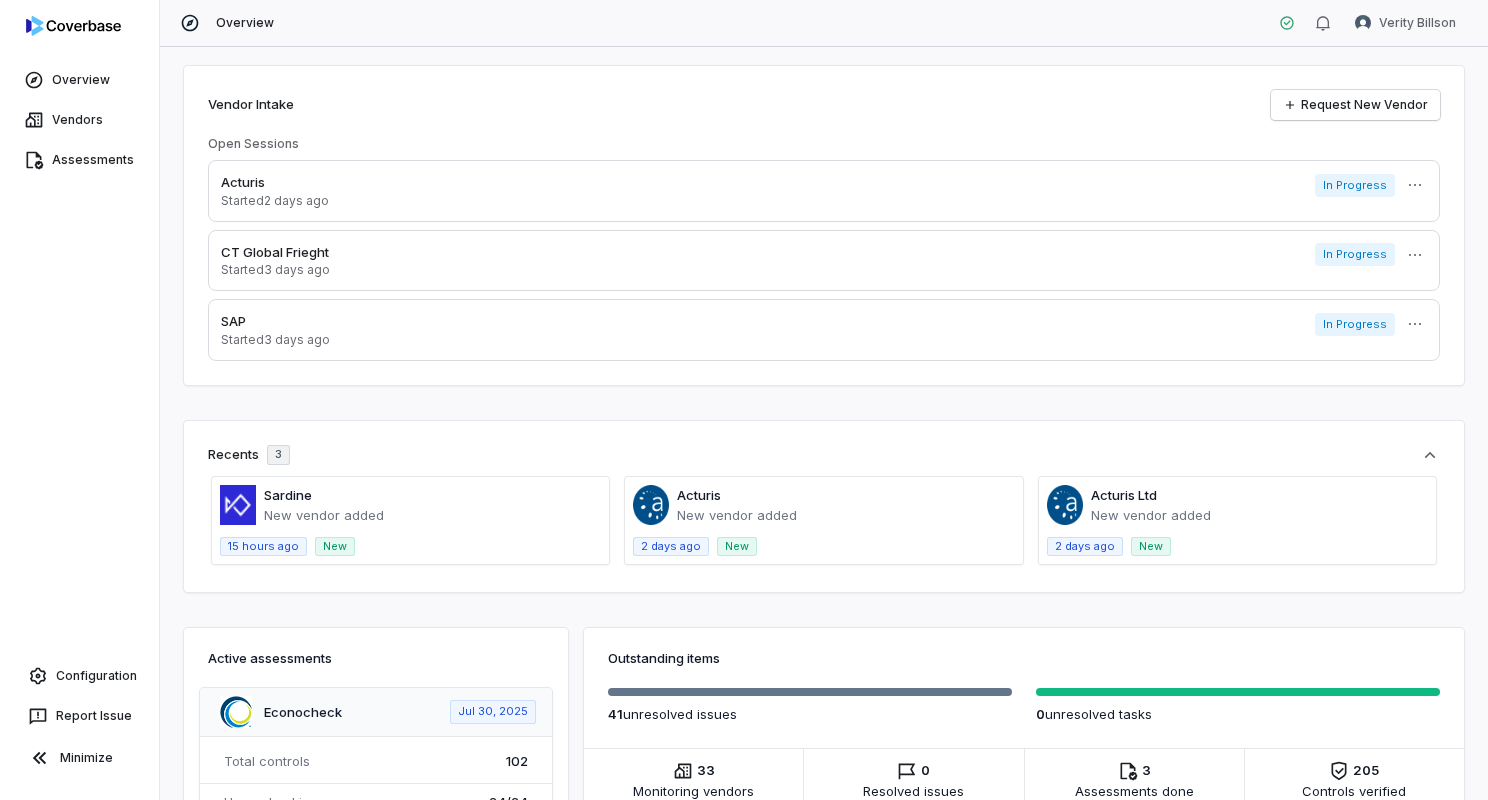 scroll, scrollTop: 3, scrollLeft: 0, axis: vertical 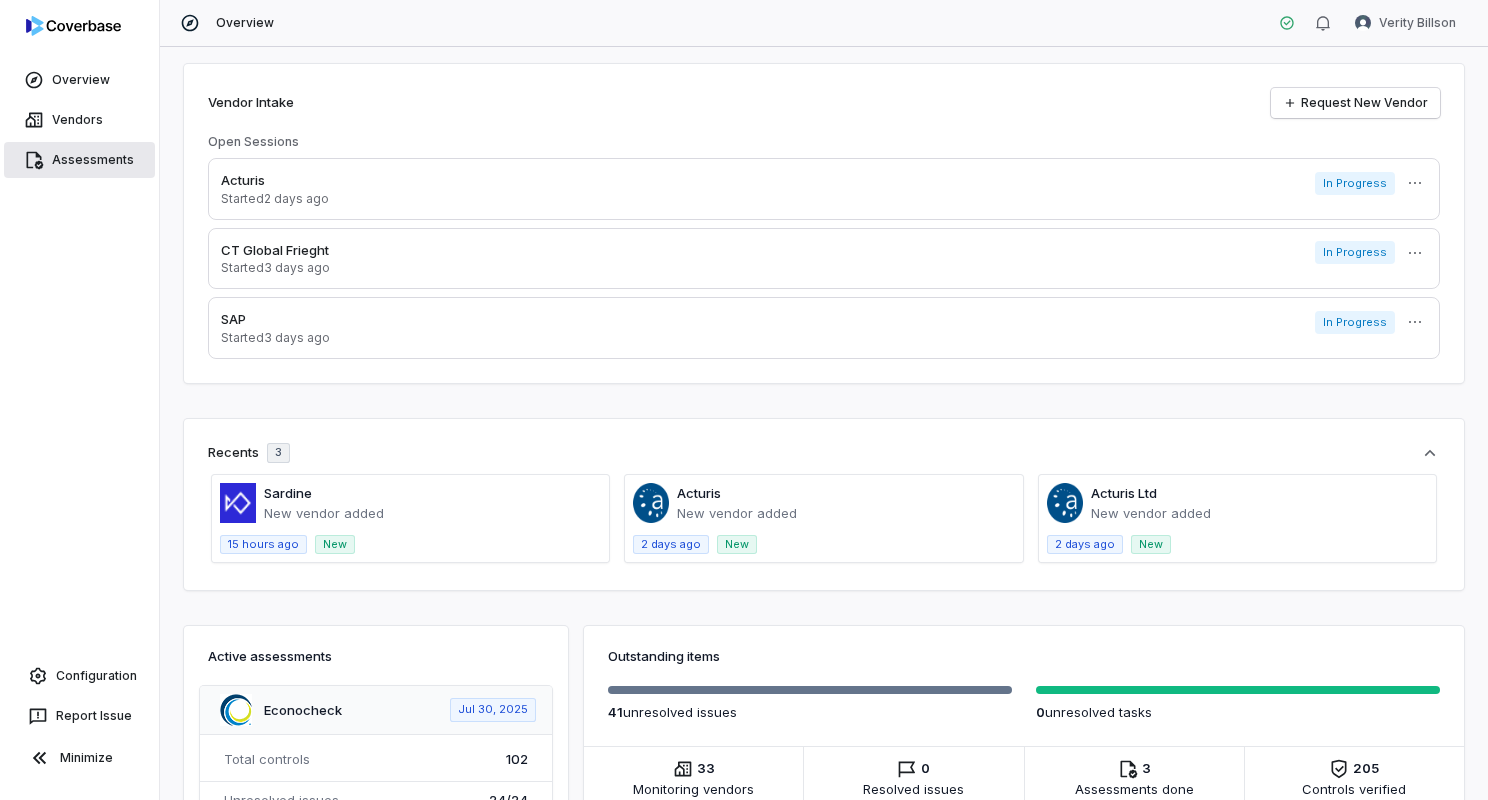 click on "Assessments" at bounding box center [79, 160] 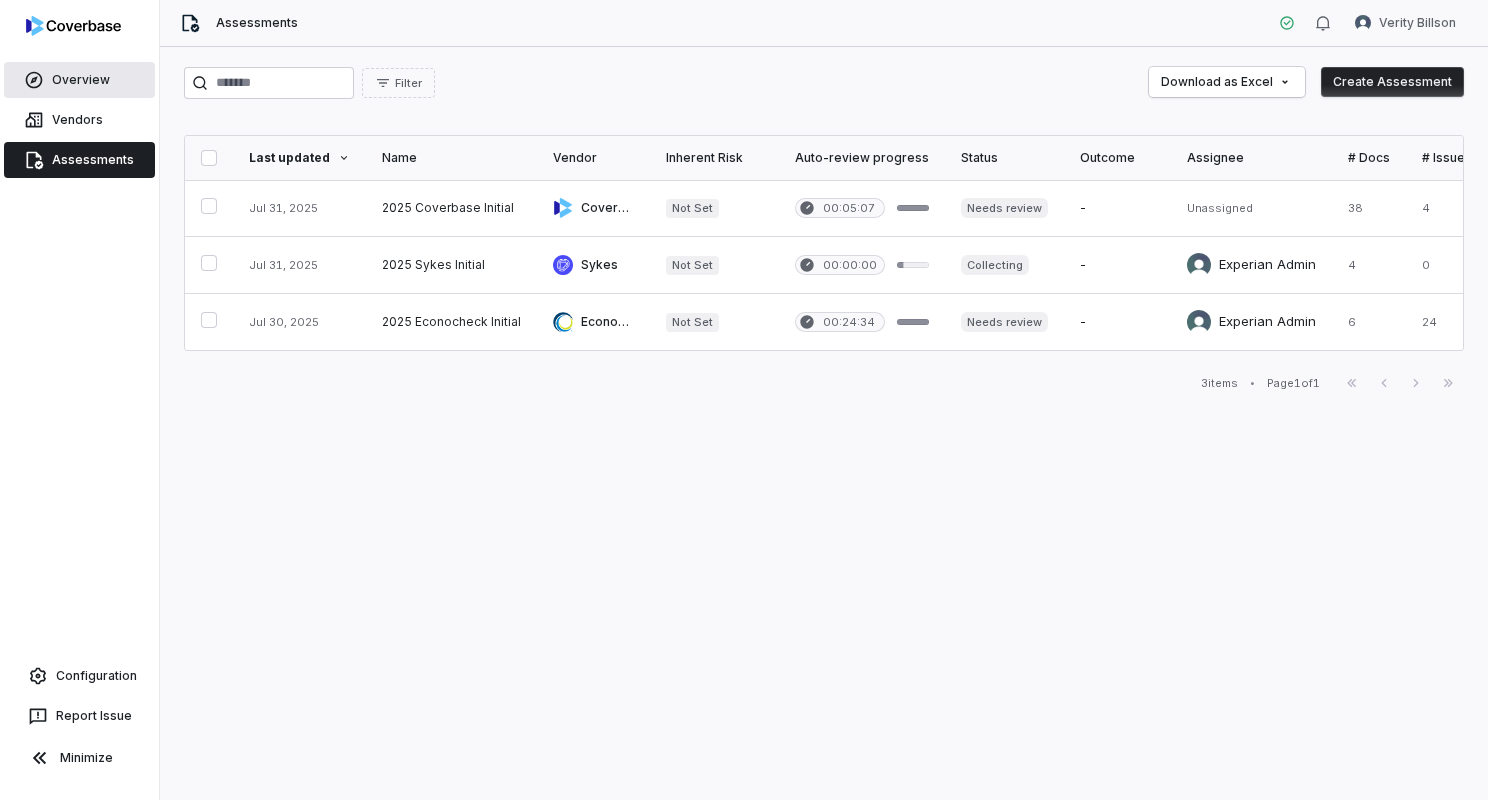 click on "Overview" at bounding box center (79, 80) 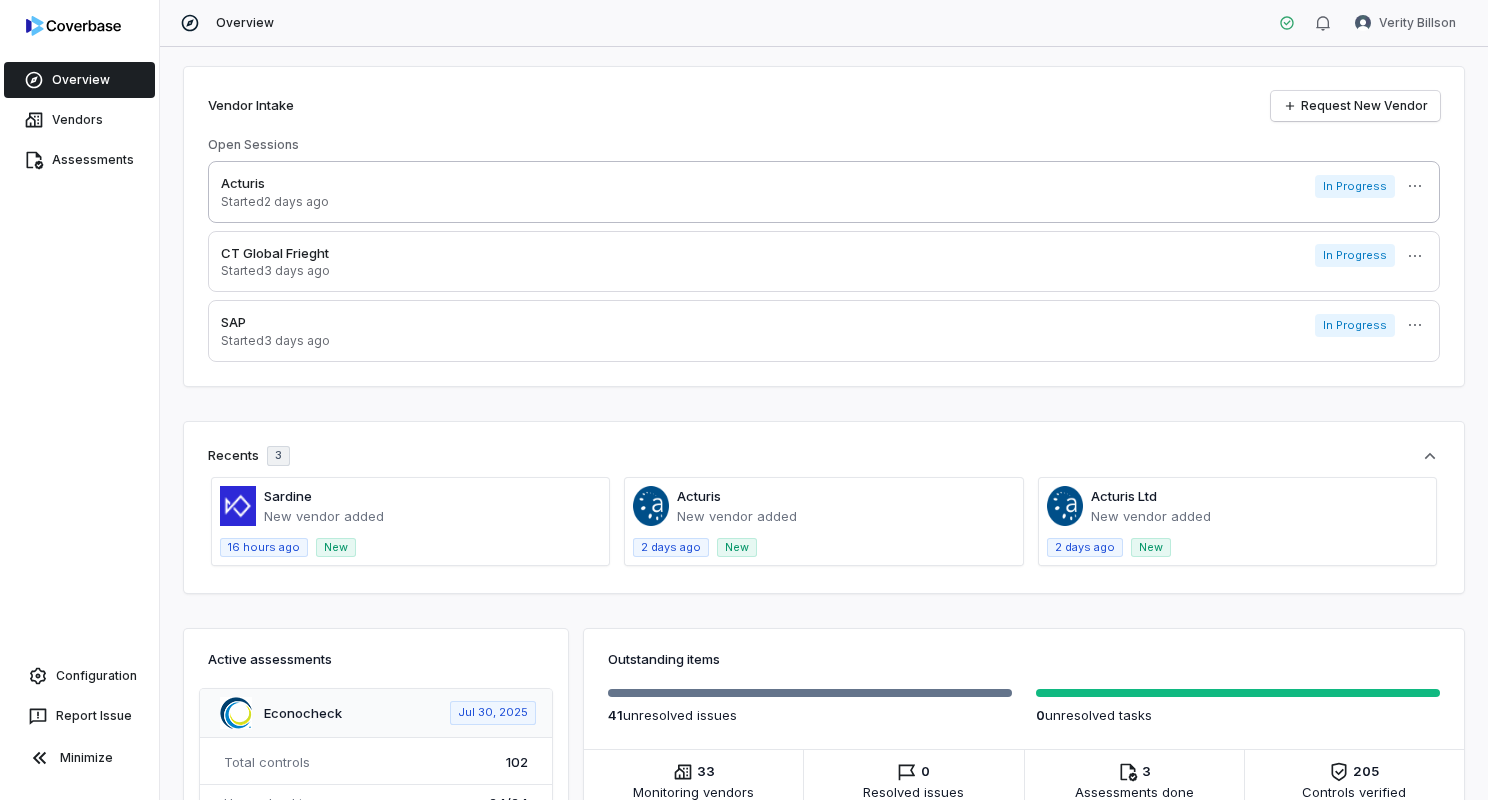 click on "Acturis" at bounding box center [275, 184] 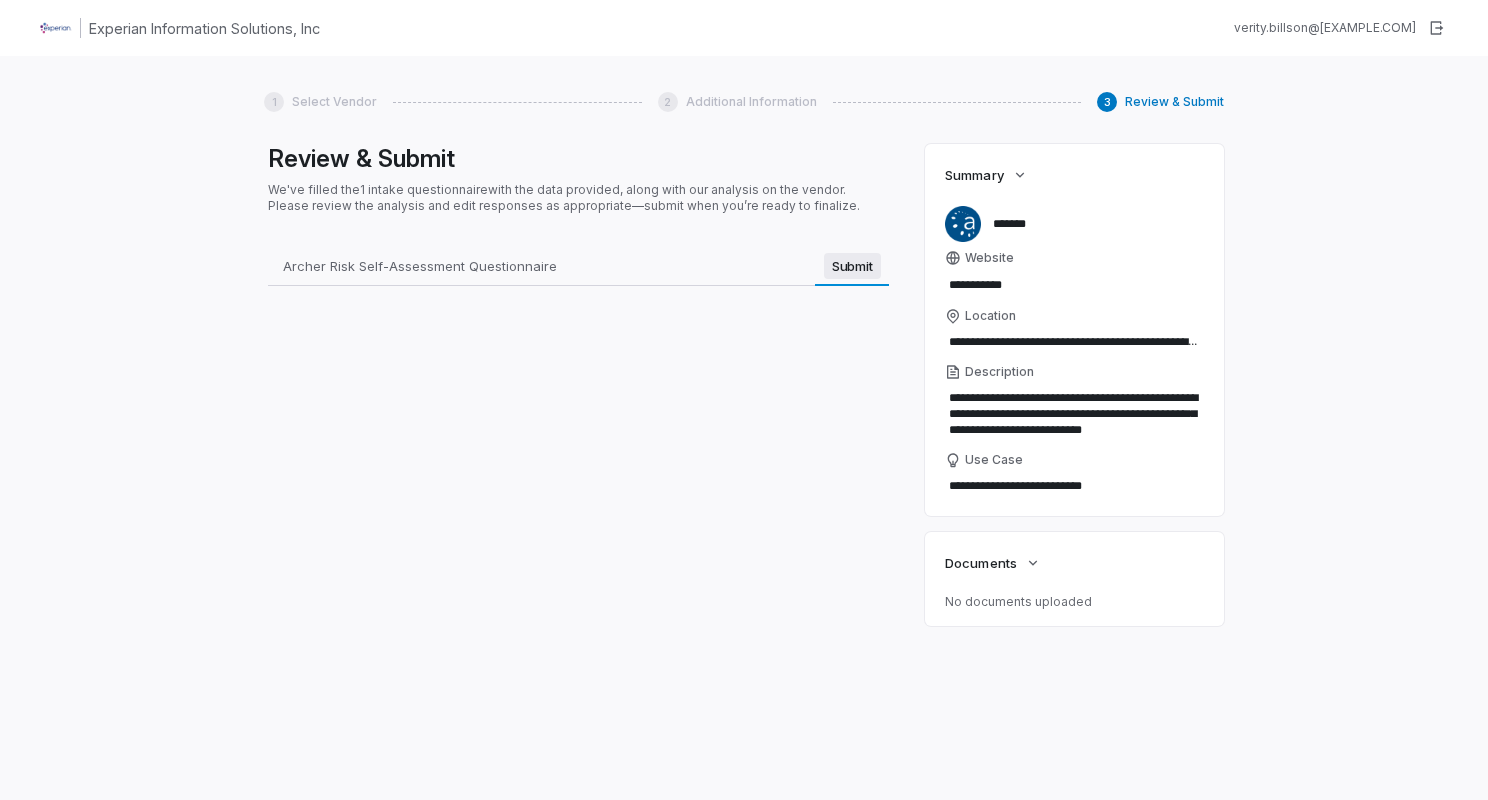 click on "Submit" at bounding box center (852, 266) 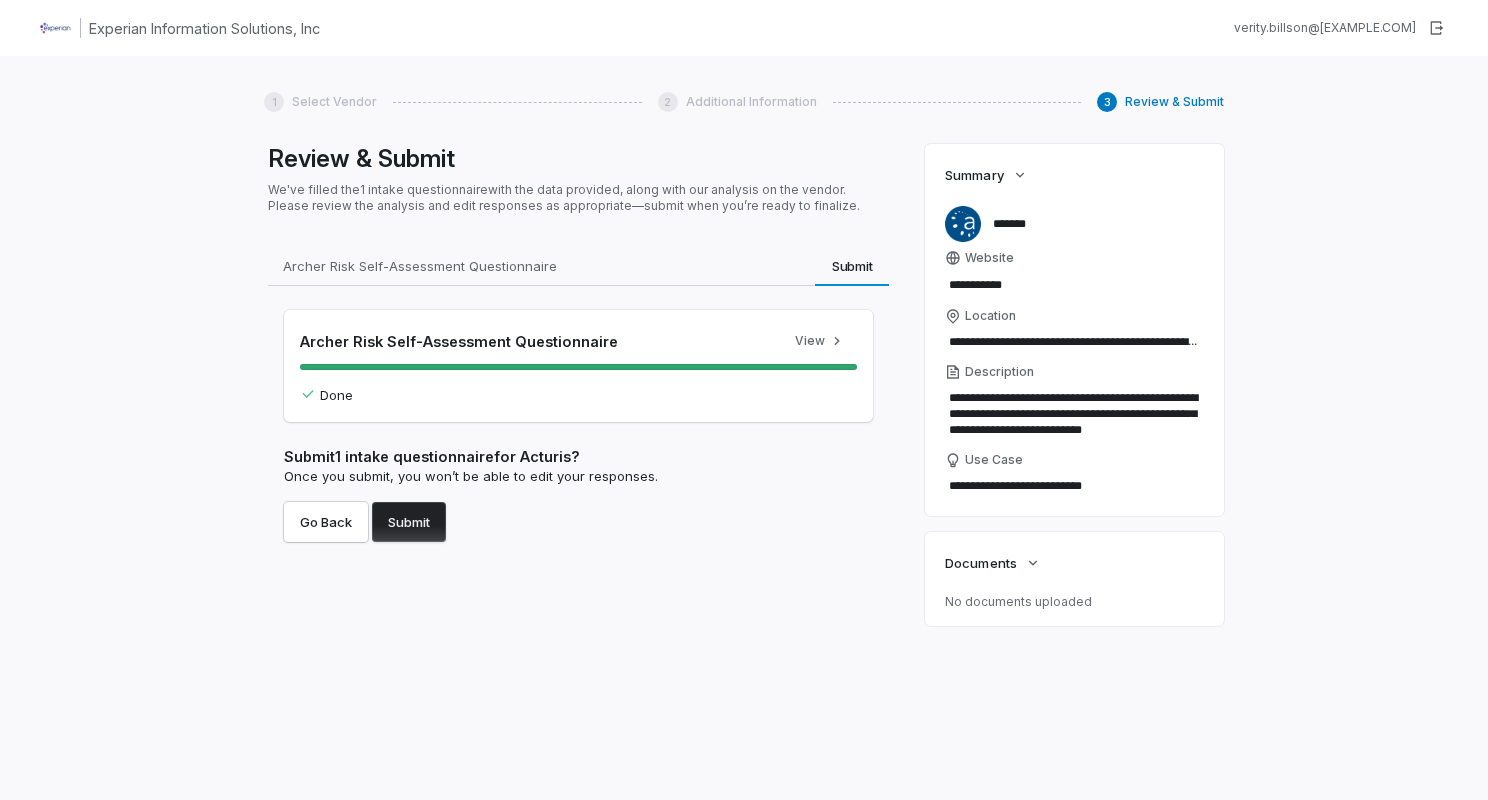 click on "Submit" at bounding box center (409, 522) 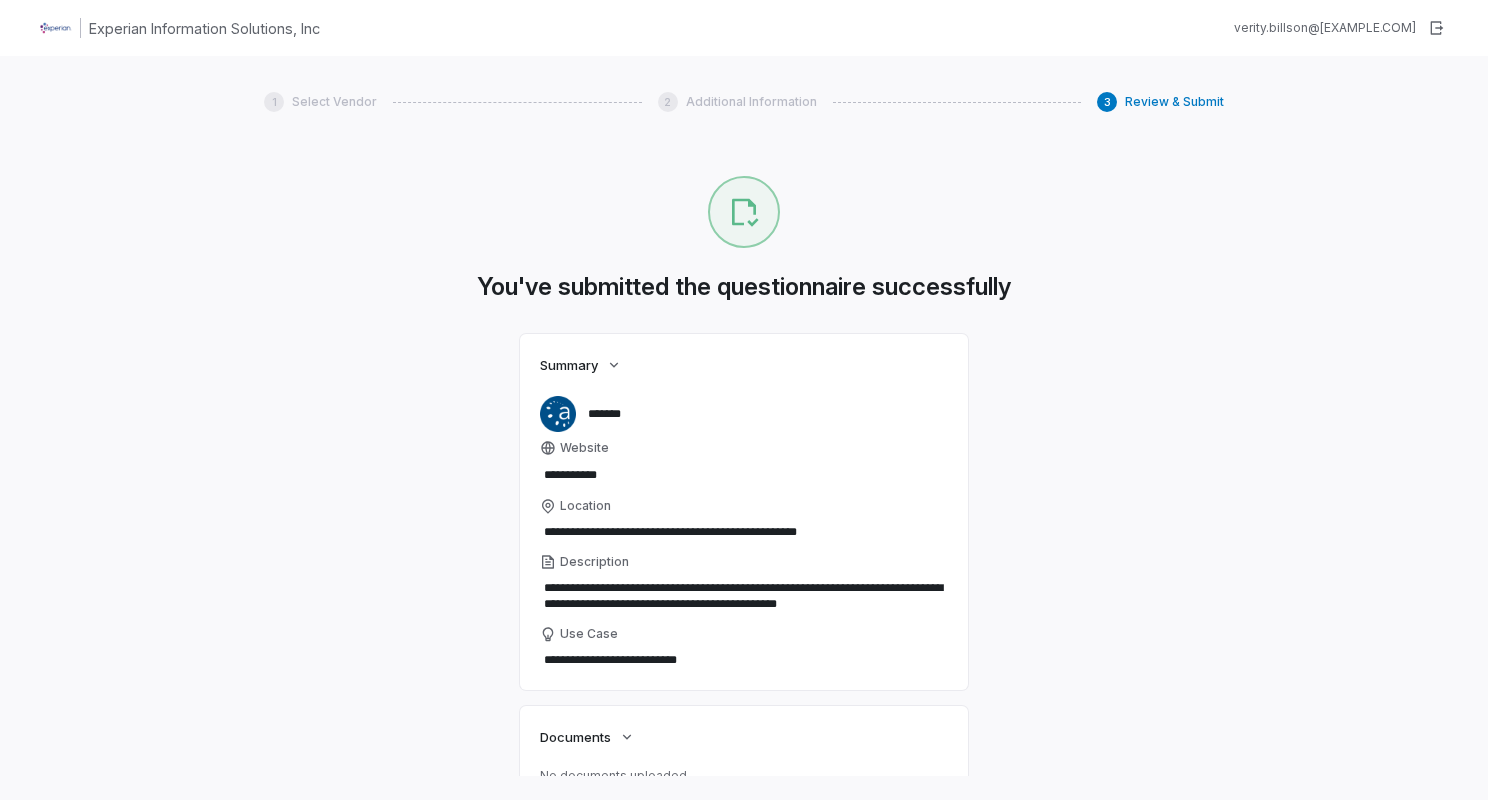 click on "**********" at bounding box center [744, 476] 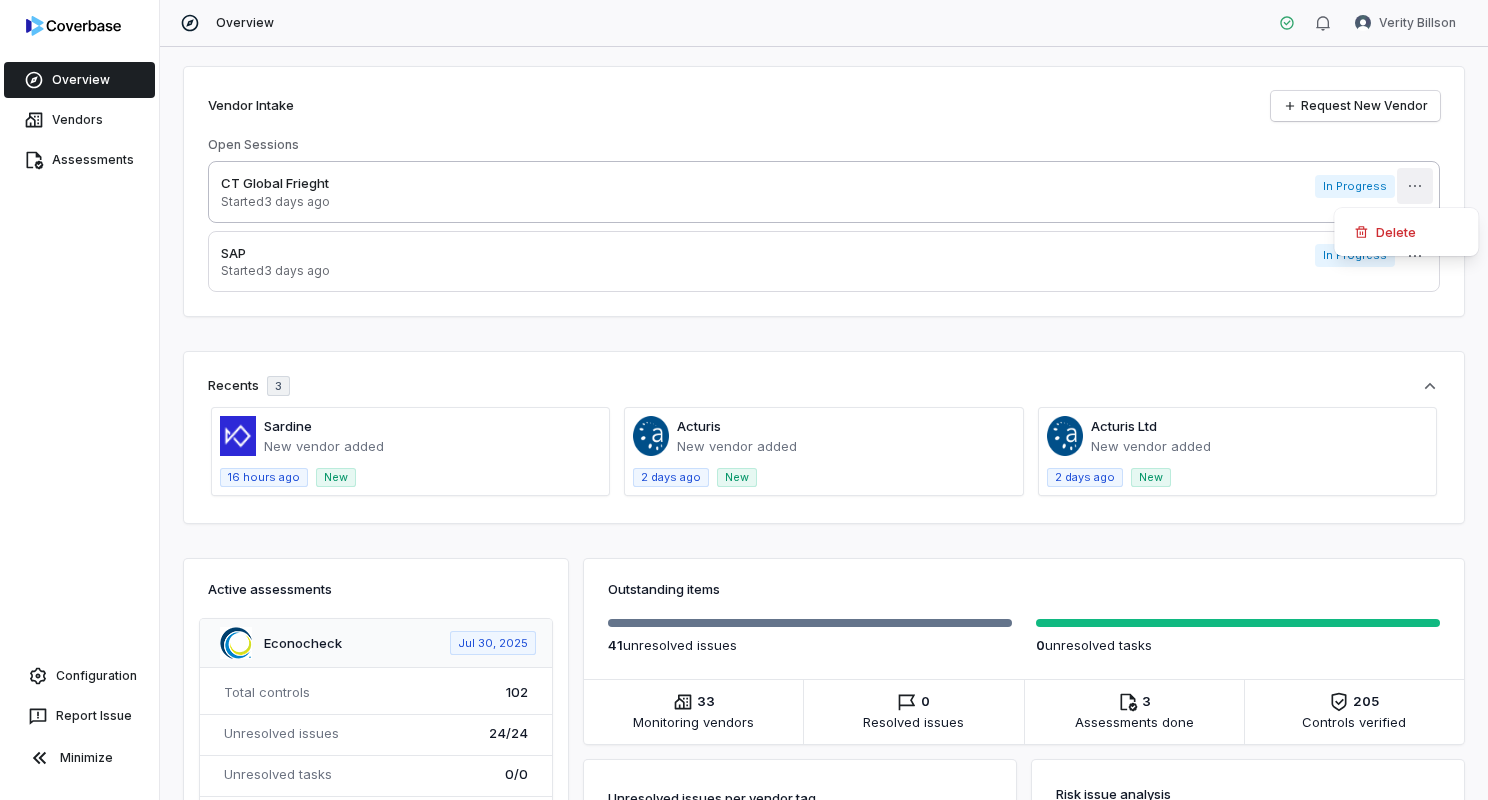 click on "Overview Vendors Assessments Configuration Report Issue Minimize Overview Verity Billson Vendor Intake Request New Vendor Open Sessions CT Global Frieght Started  3 days ago In Progress More Delete SAP Started  3 days ago In Progress More Recents 3 Sardine New vendor added 16 hours ago New Acturis New vendor added 2 days ago New Acturis Ltd New vendor added 2 days ago New Active assessments Econocheck Jul 30, 2025 Total controls 102 Unresolved issues 24  /  24 Unresolved tasks 0  /  0 Status Needs review Coverbase Mar 17, 2025 Total controls 26 Unresolved issues 4  /  4 Unresolved tasks 0  /  0 Status Needs review Outstanding items 41  unresolved issue s 0  unresolved task s 33 Monitoring vendors Vendors 0 Resolved issues Issues 3 Assessments done Assessments 205 Controls verified Controls Unresolved issues per vendor tag Geography : [LOCATION] Vendor Profile : Vendor 24 24 Vendors per tag Vendor Profile : Vendor Geography : [LOCATION] 3 1 Risk issue analysis All issues 41 Issue category" at bounding box center [744, 400] 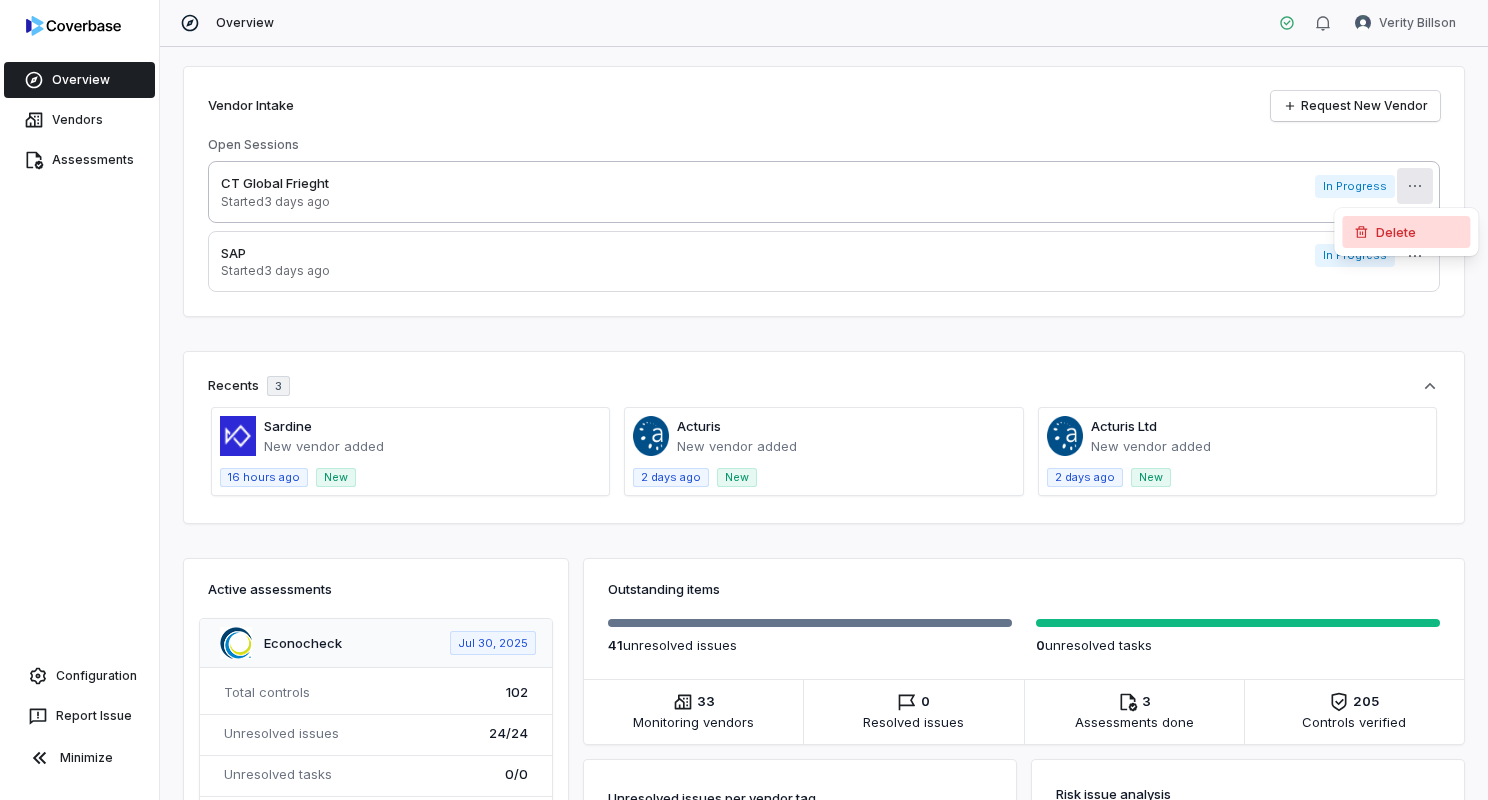 click on "Delete" at bounding box center (1406, 232) 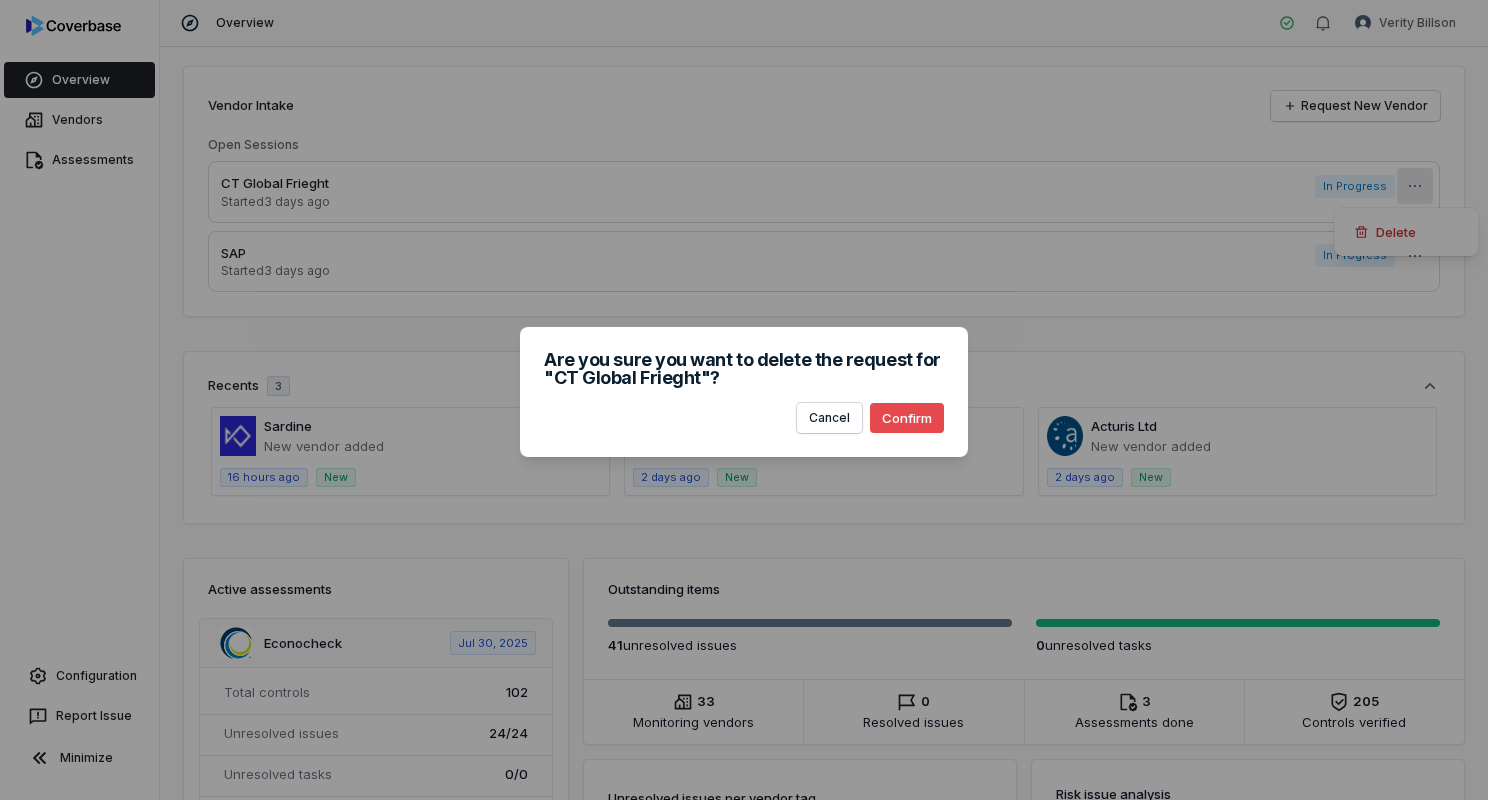 click on "Confirm" at bounding box center (907, 418) 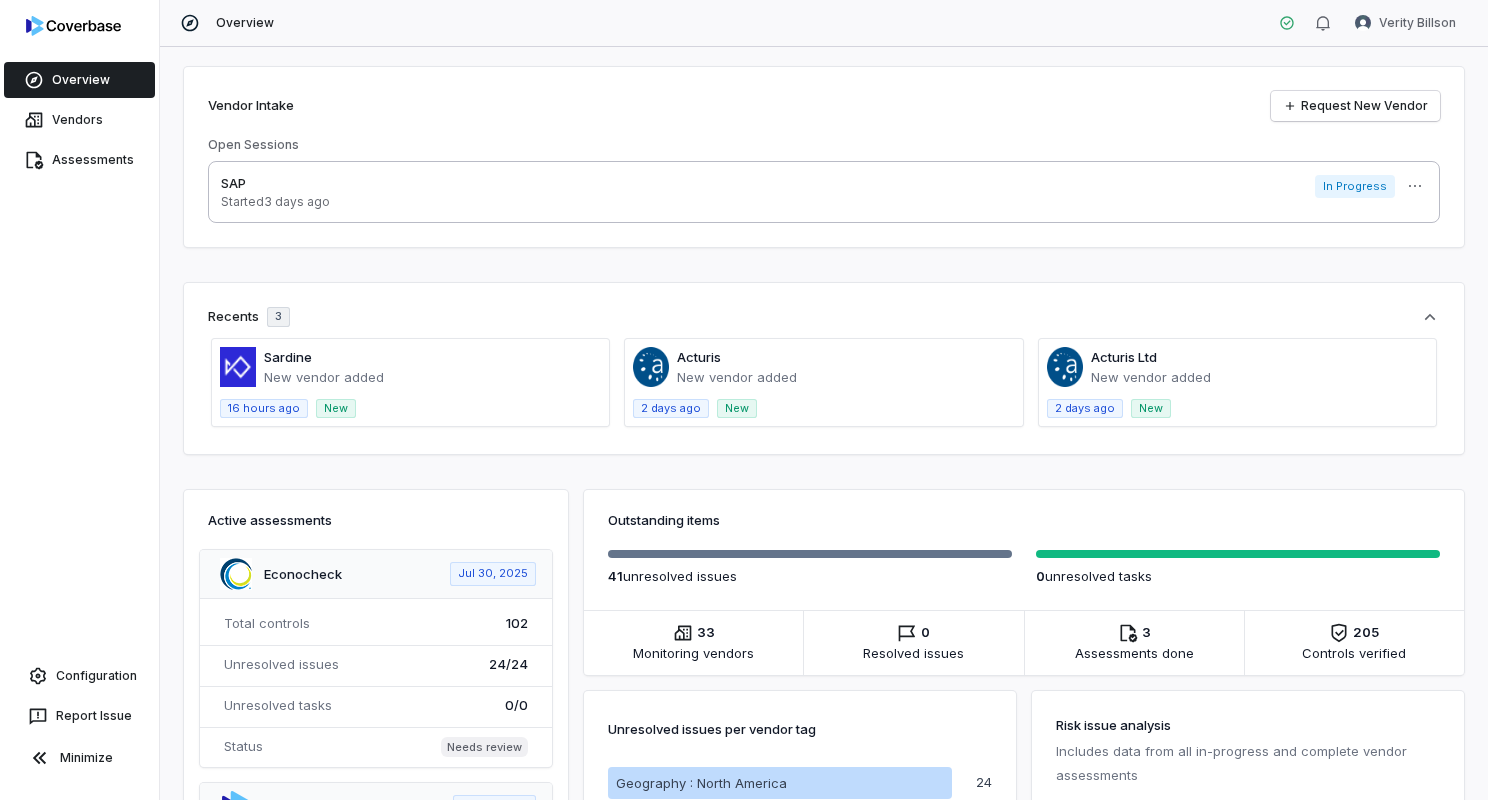 click on "SAP" at bounding box center [275, 184] 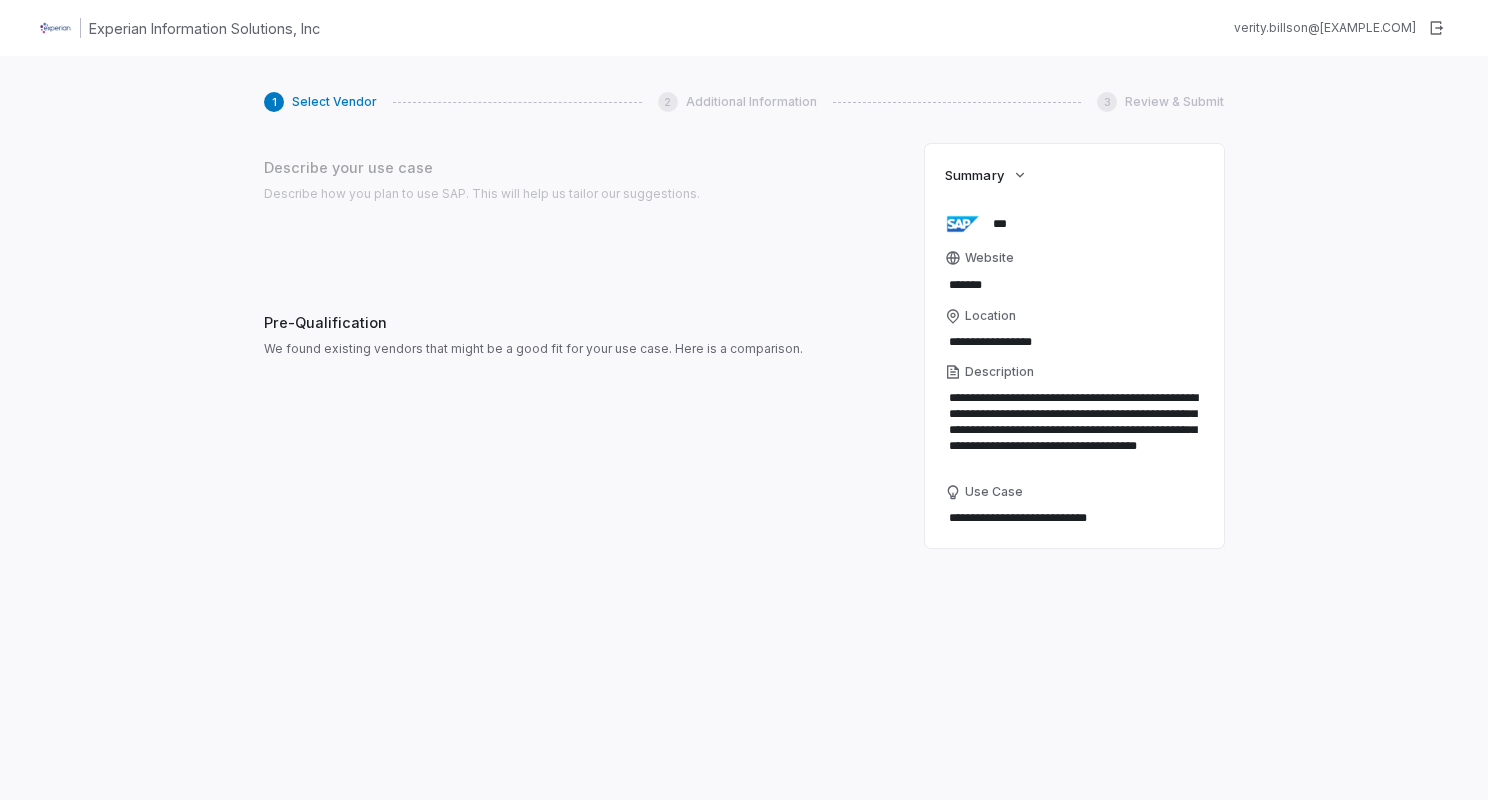 scroll, scrollTop: 205, scrollLeft: 0, axis: vertical 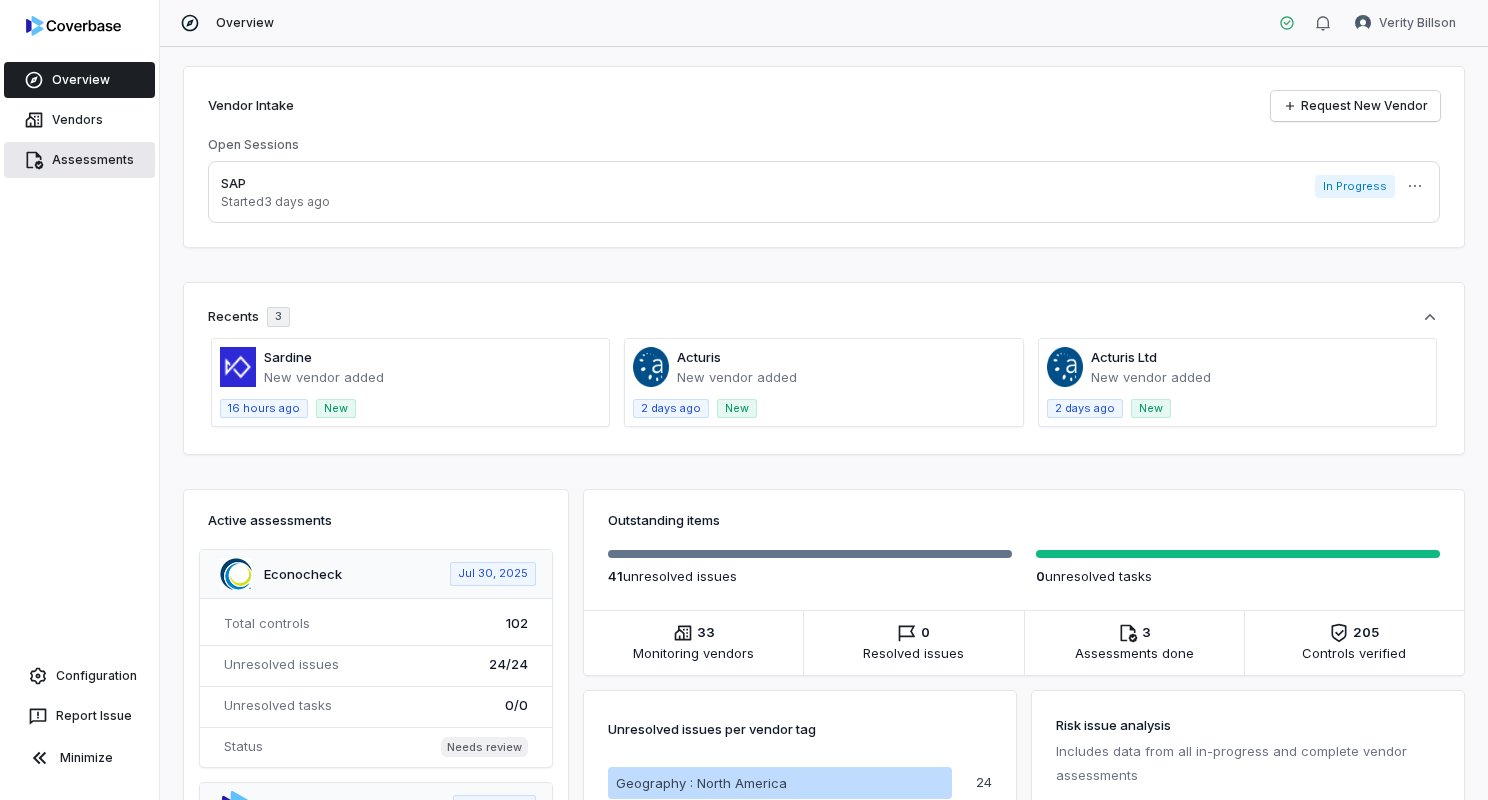 click on "Assessments" at bounding box center [79, 160] 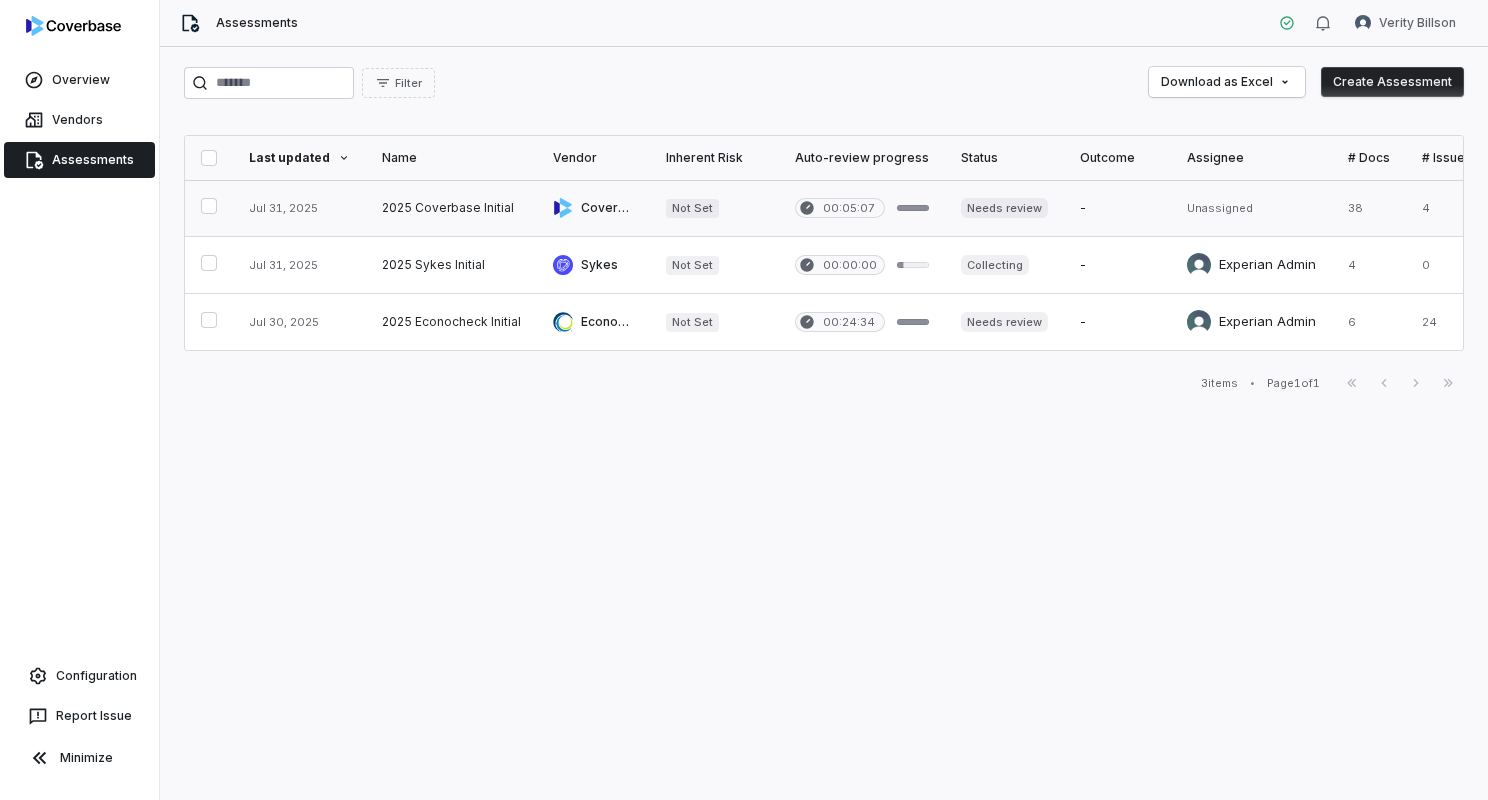 click at bounding box center [209, 206] 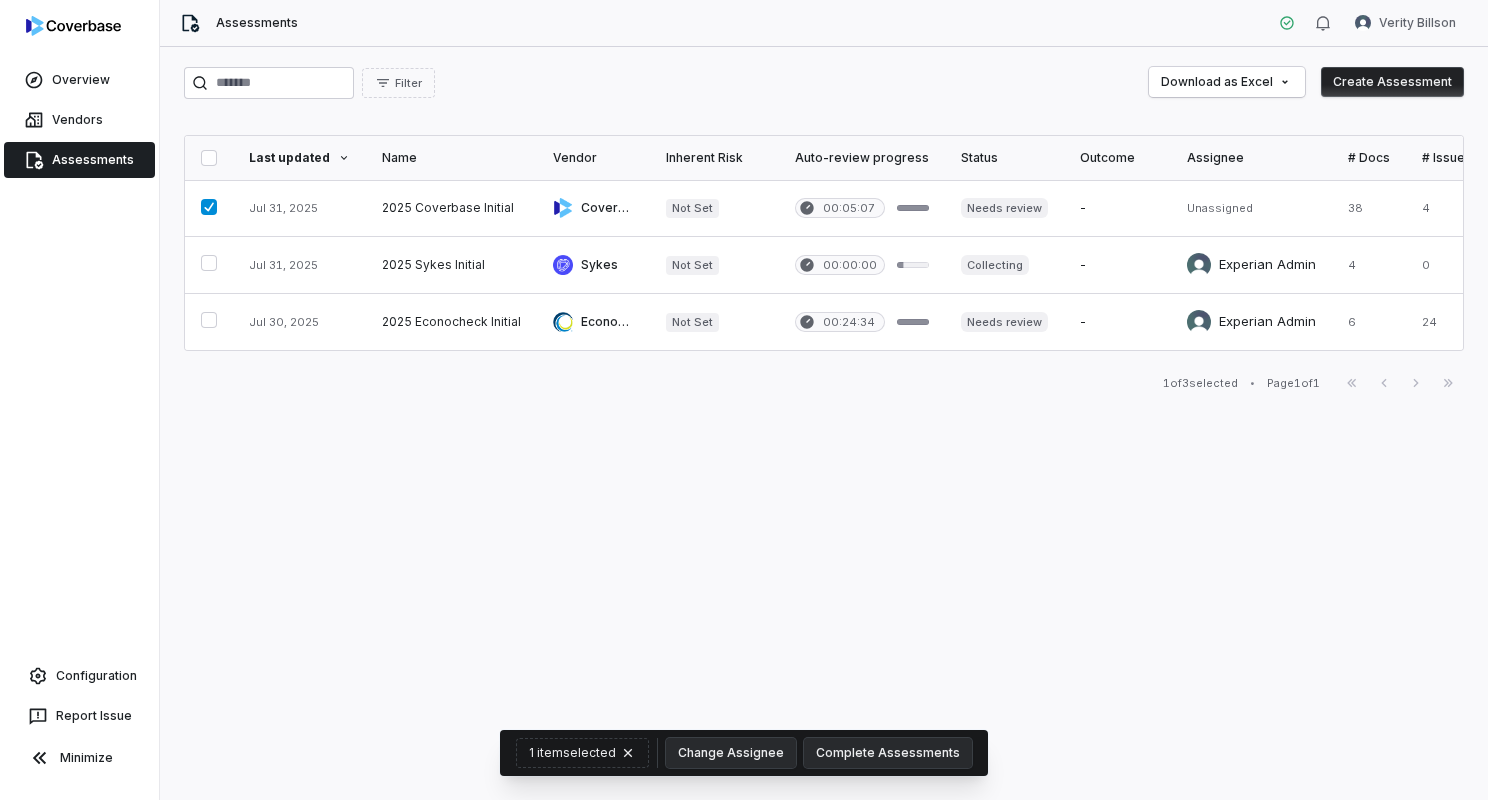 type on "on" 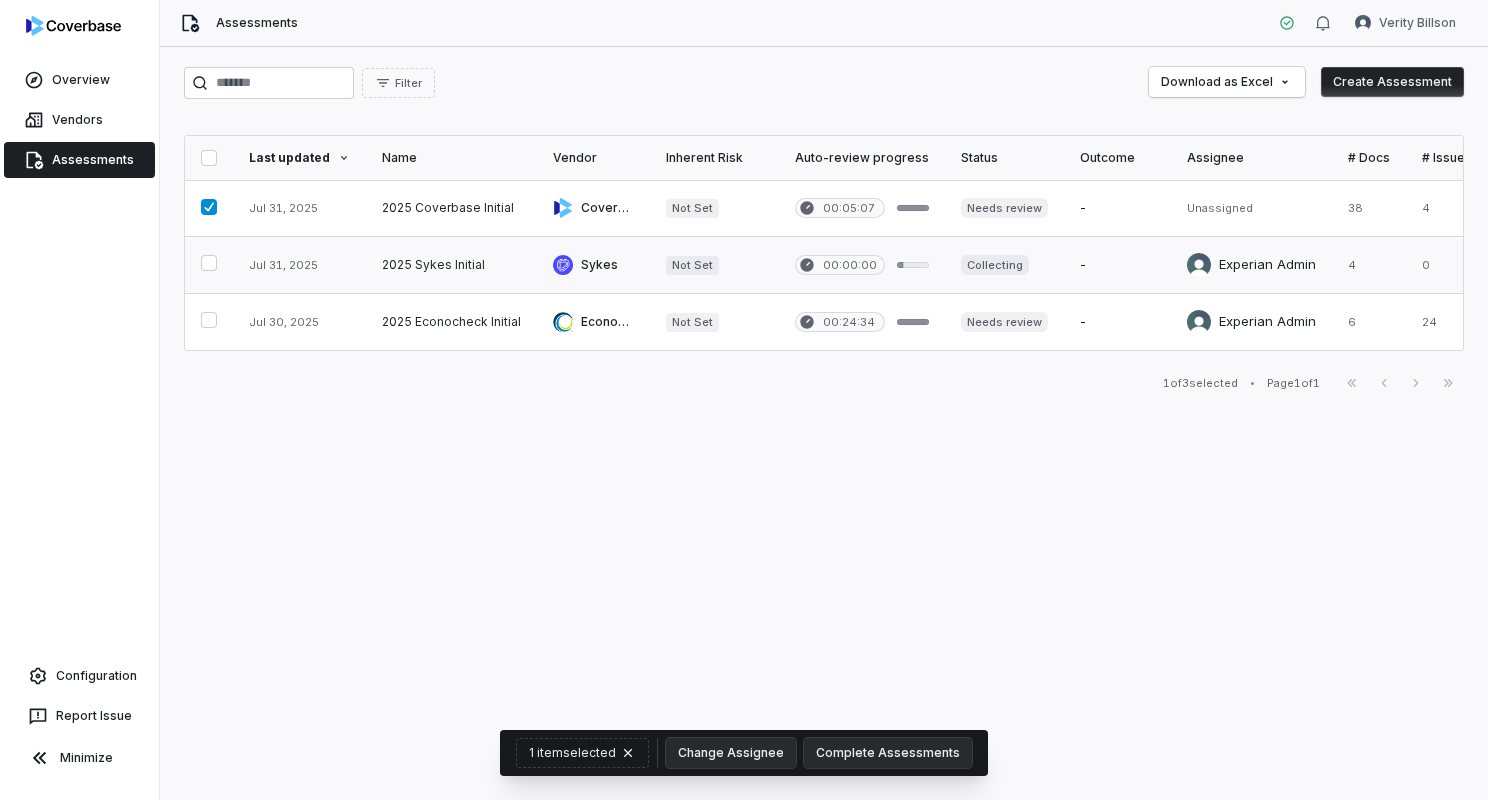 click at bounding box center [209, 263] 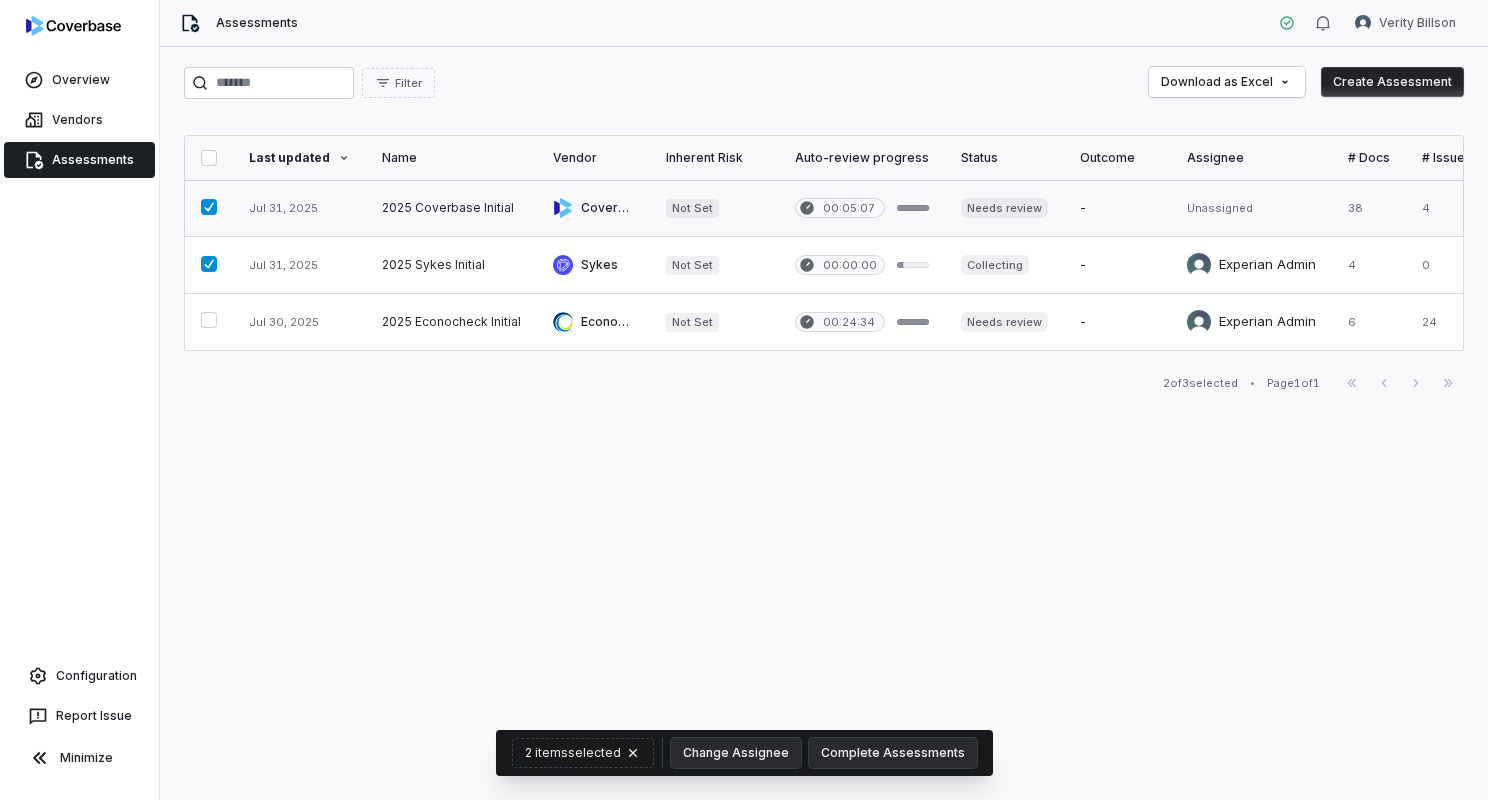 click at bounding box center (209, 207) 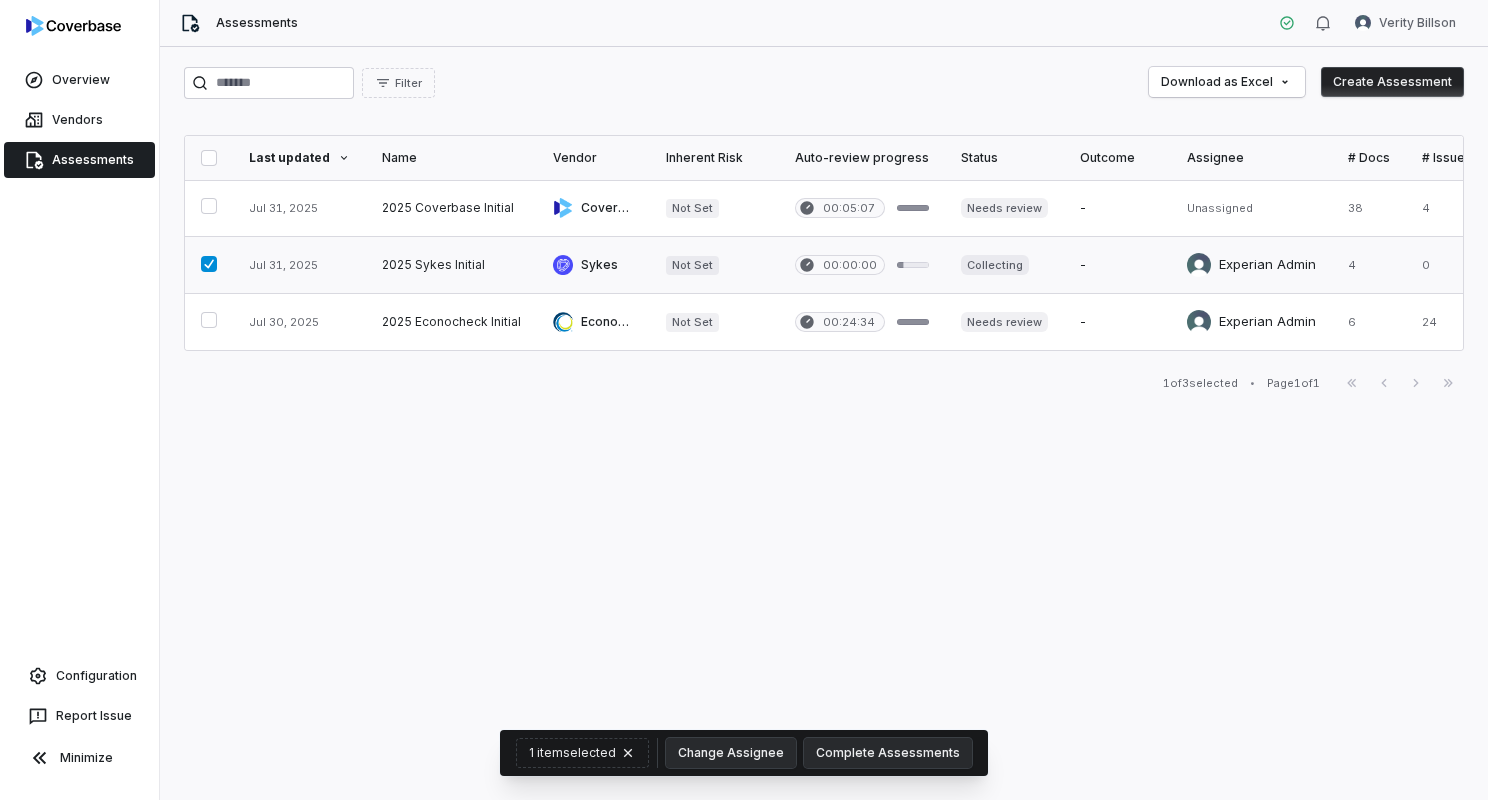 click at bounding box center (209, 264) 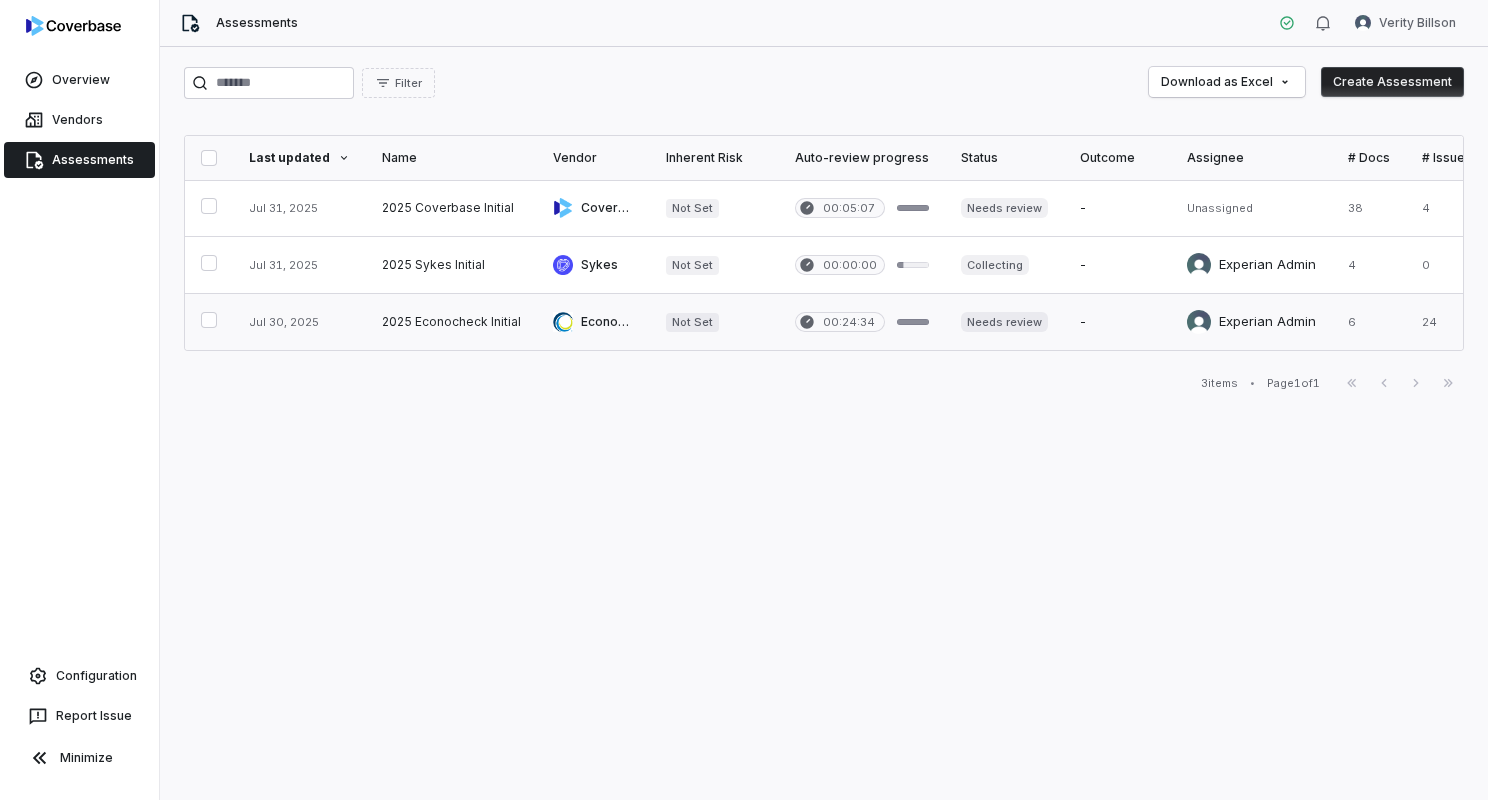 click at bounding box center [299, 322] 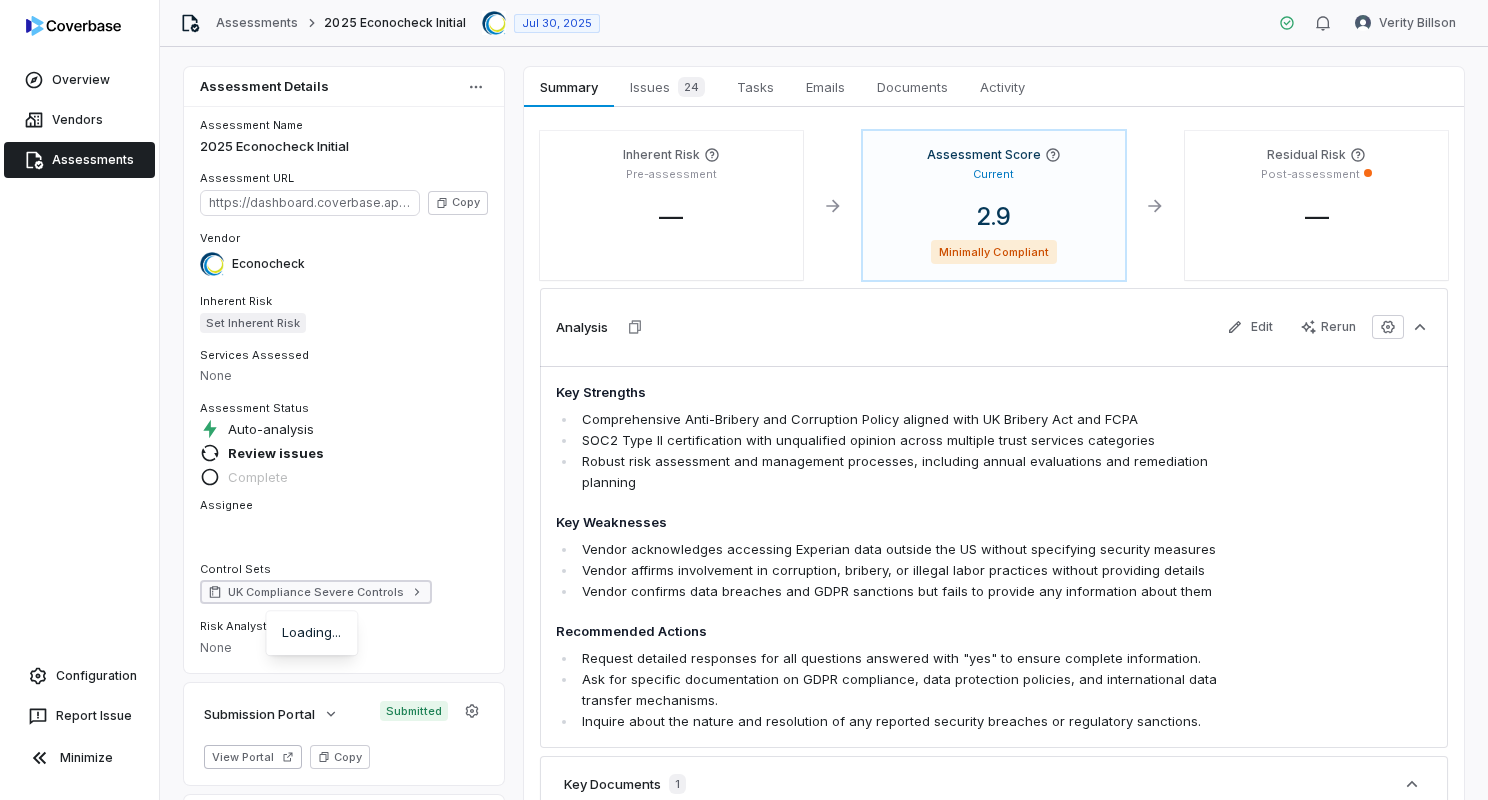 click 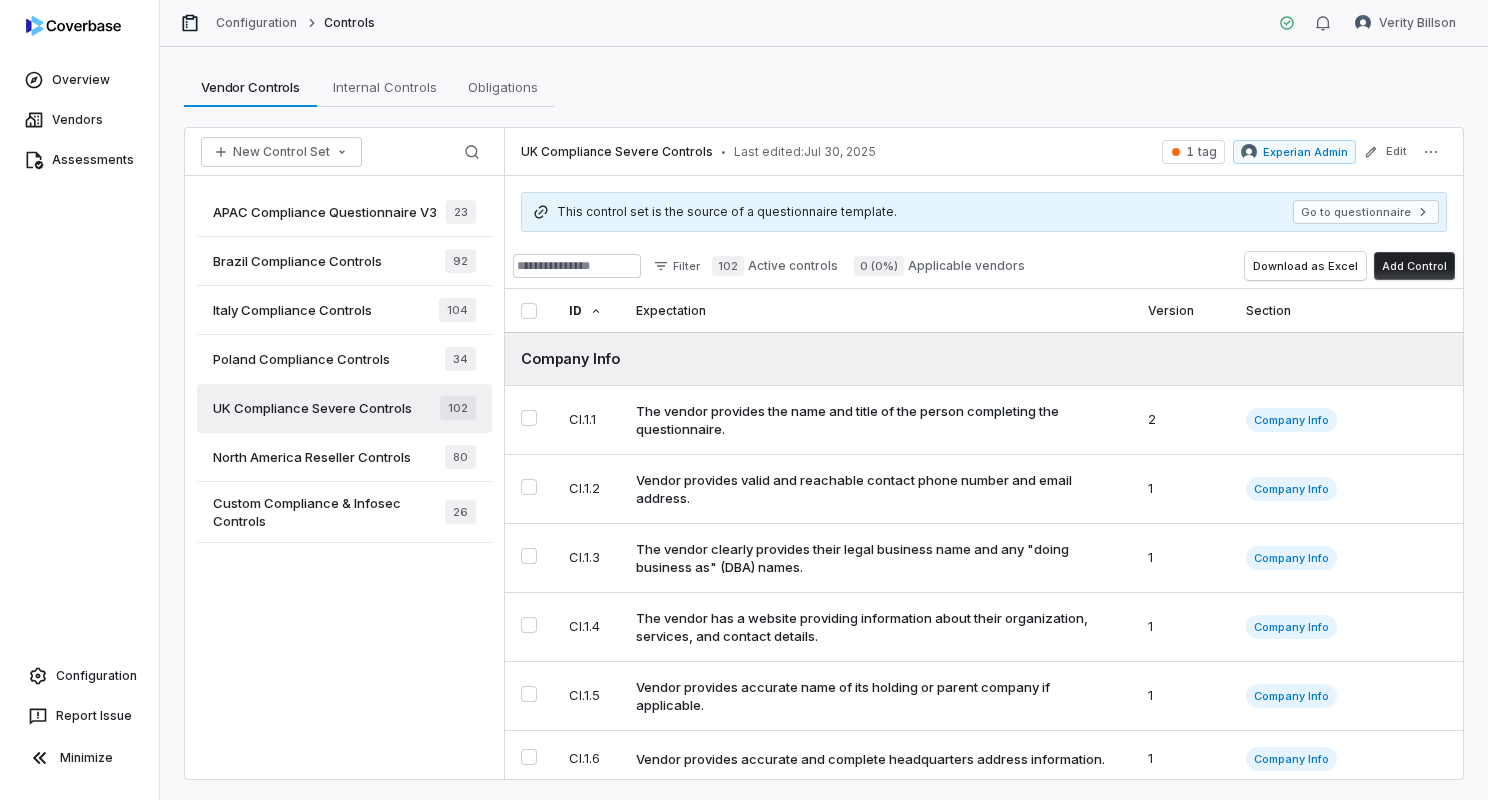 click on "North America Reseller Controls" at bounding box center [312, 457] 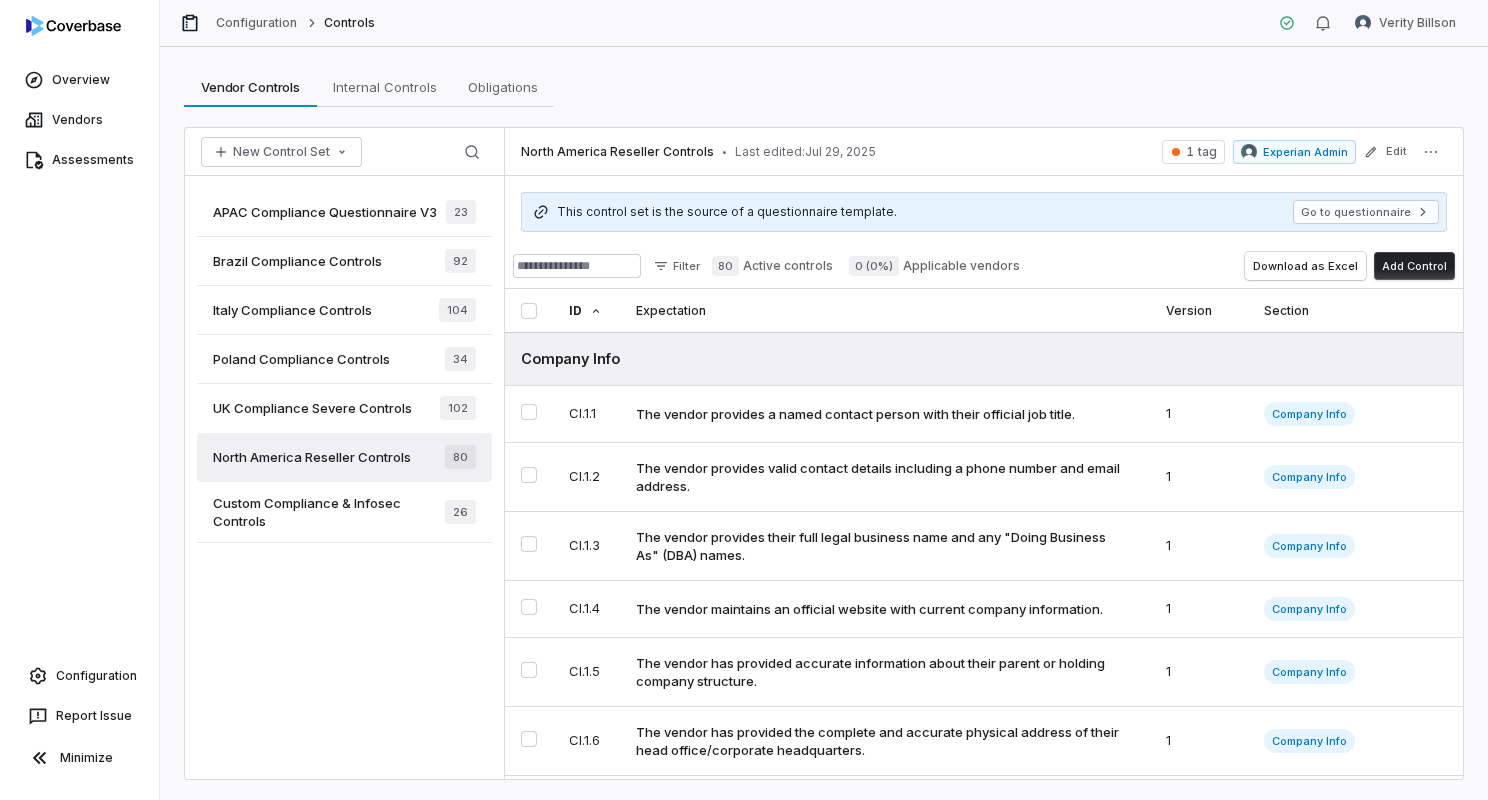 click on "APAC Compliance Questionnaire V3 23 Brazil Compliance Controls 104 Poland Compliance Controls 34 UK Compliance Severe Controls 102 North America Reseller Controls 80 Custom Compliance & Infosec Controls 26" at bounding box center [344, 477] 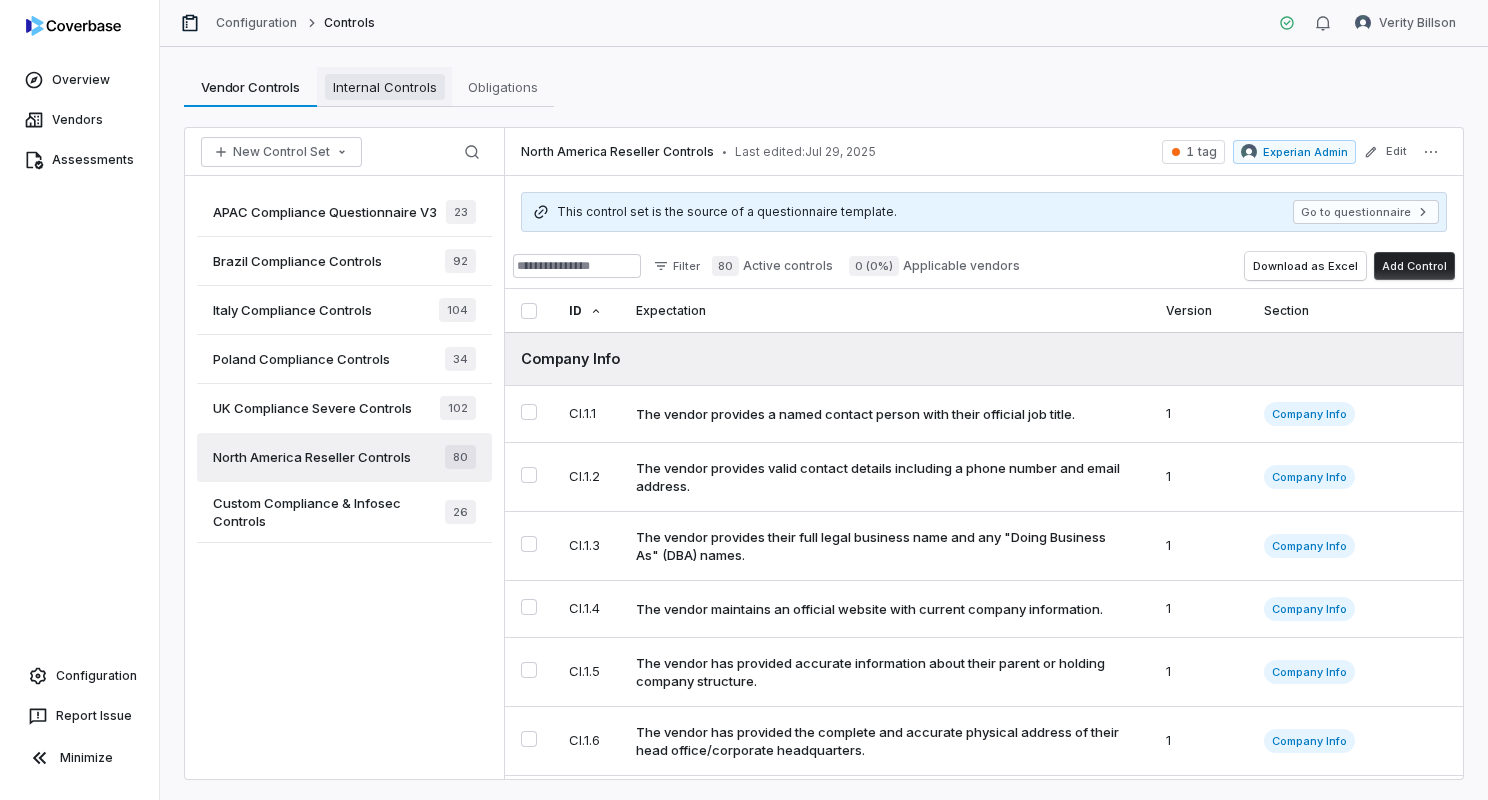 click on "Internal Controls" at bounding box center (385, 87) 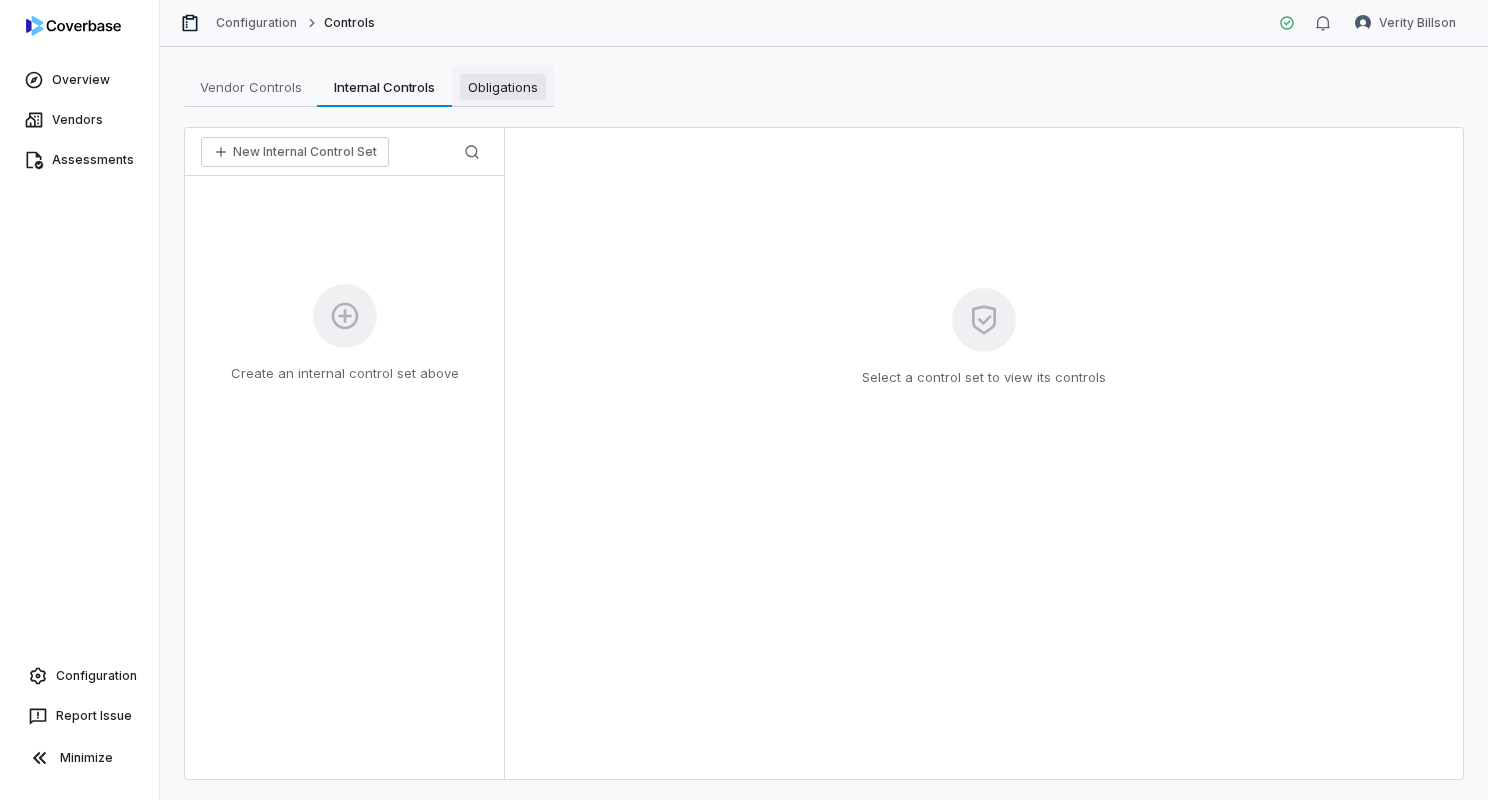 click on "Obligations" at bounding box center (503, 87) 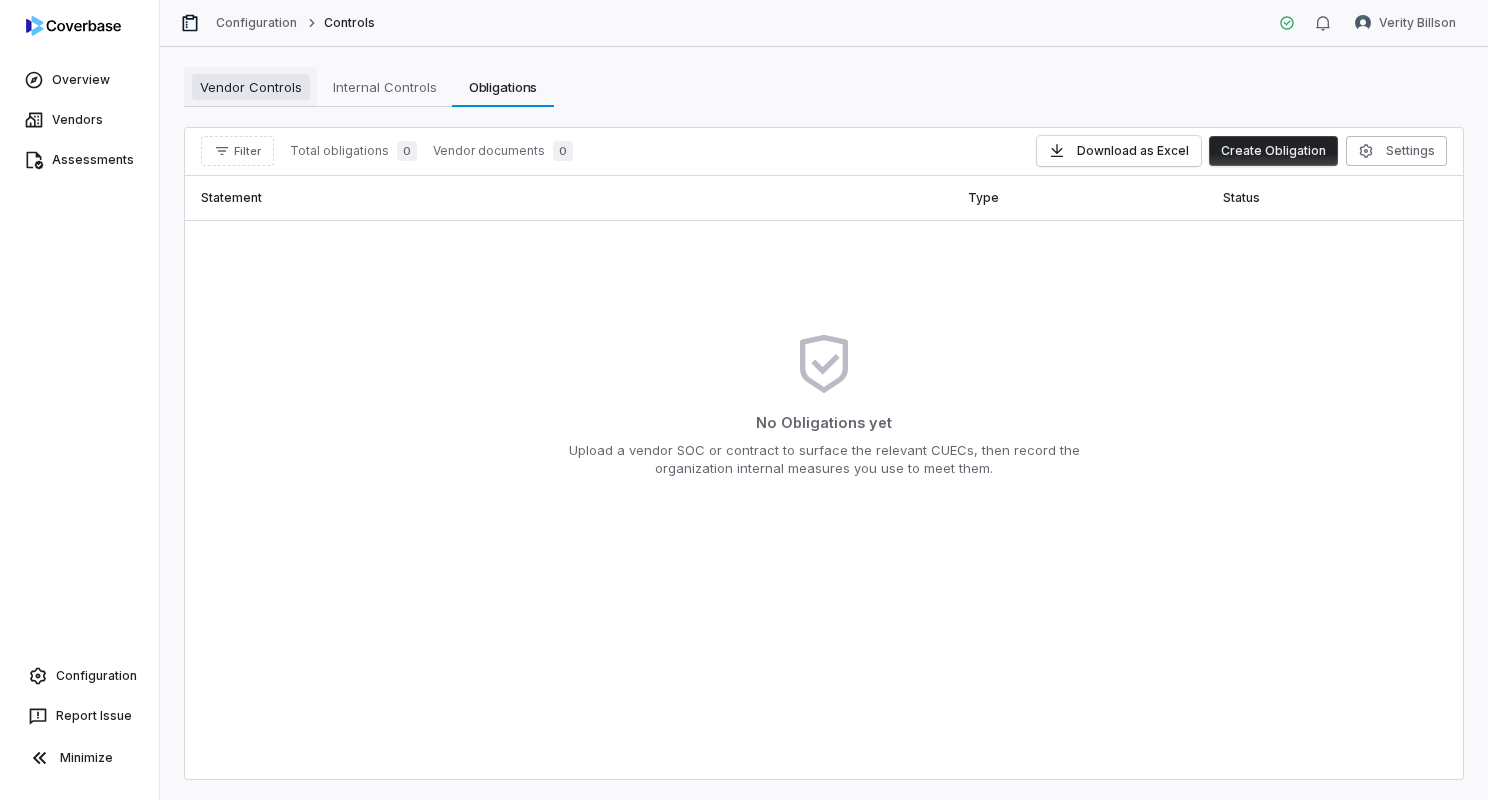 click on "Vendor Controls" at bounding box center (251, 87) 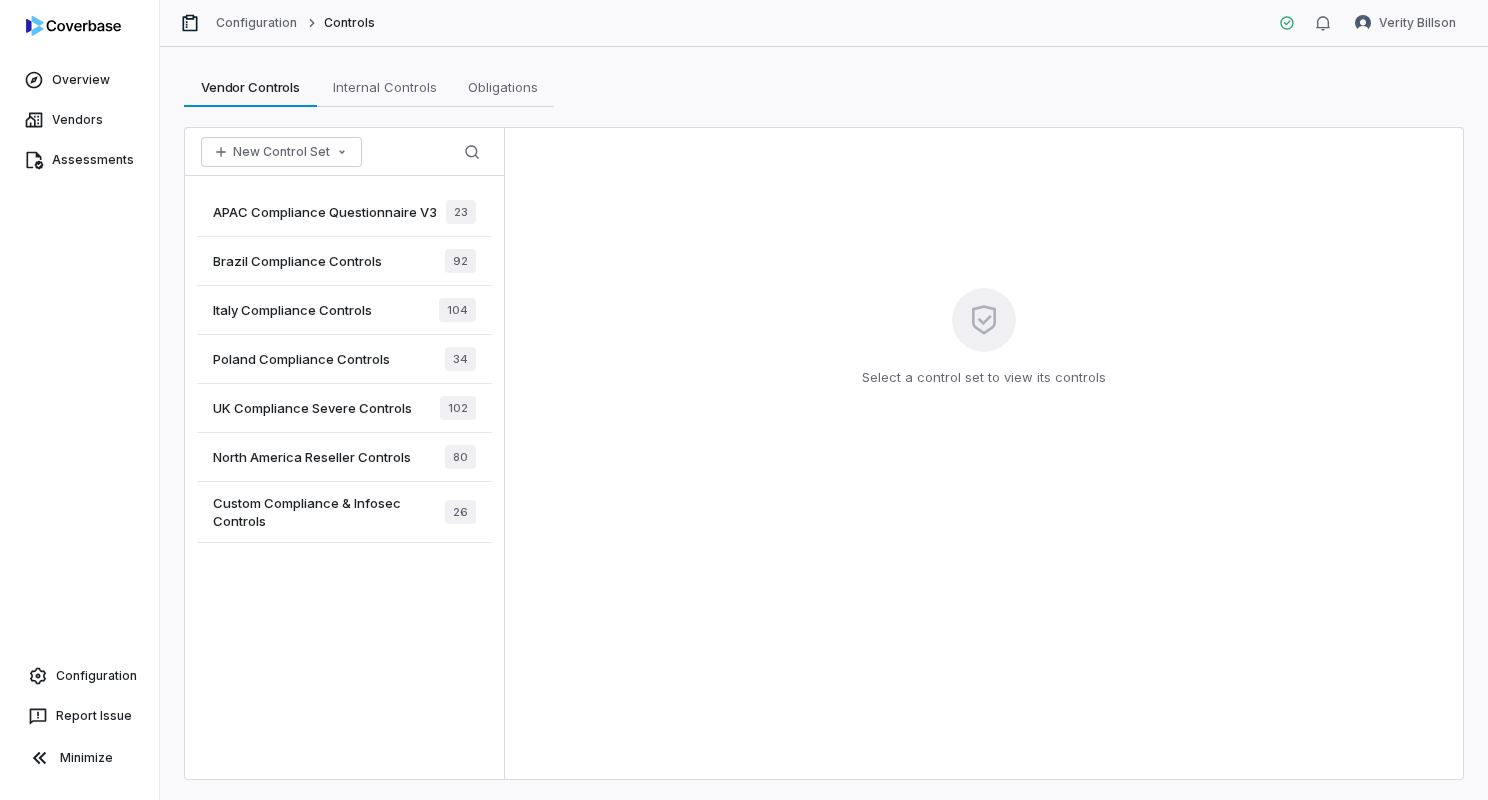 click on "North America Reseller Controls" at bounding box center [312, 457] 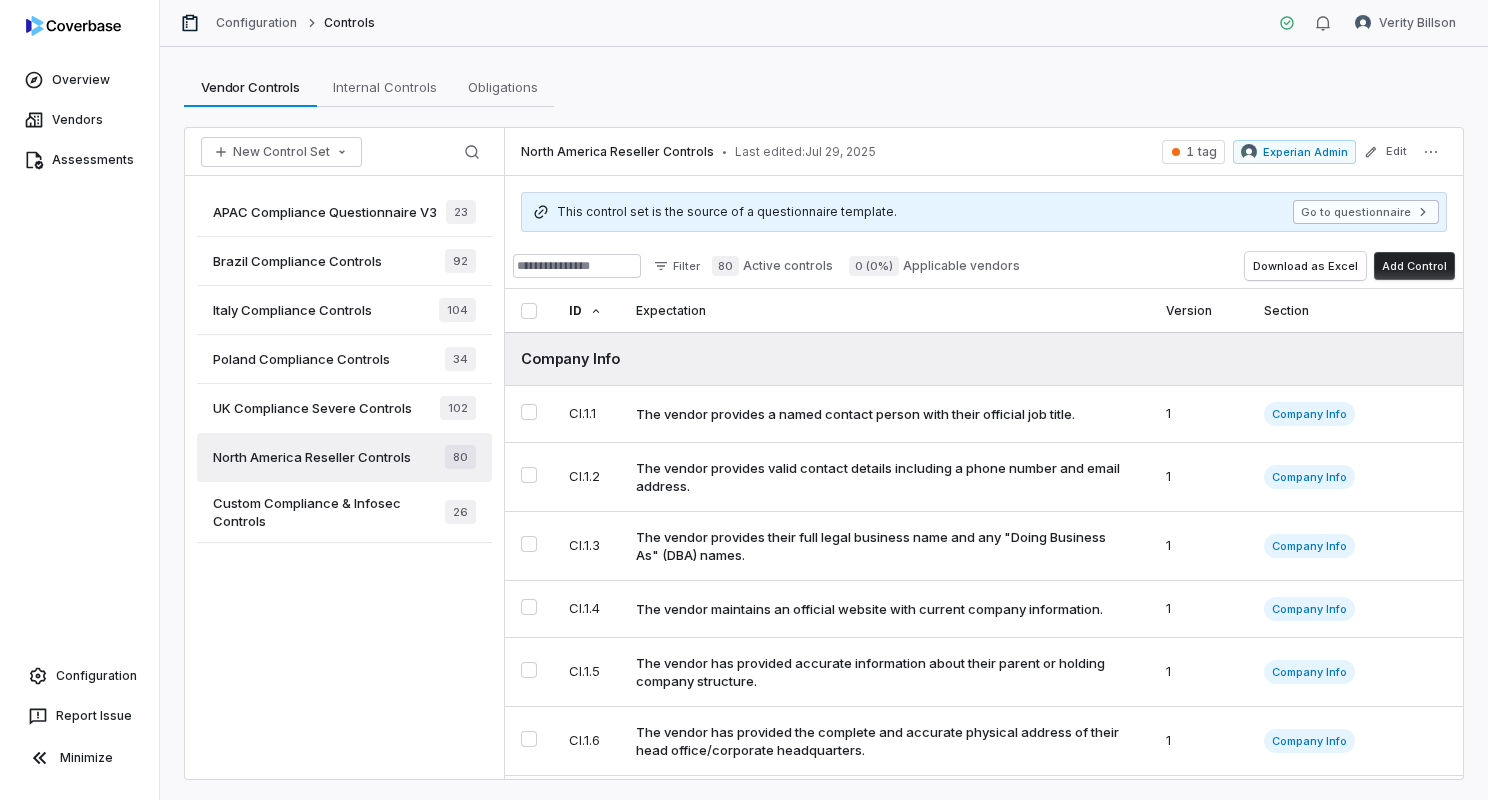 click on "Go to questionnaire" at bounding box center (1366, 212) 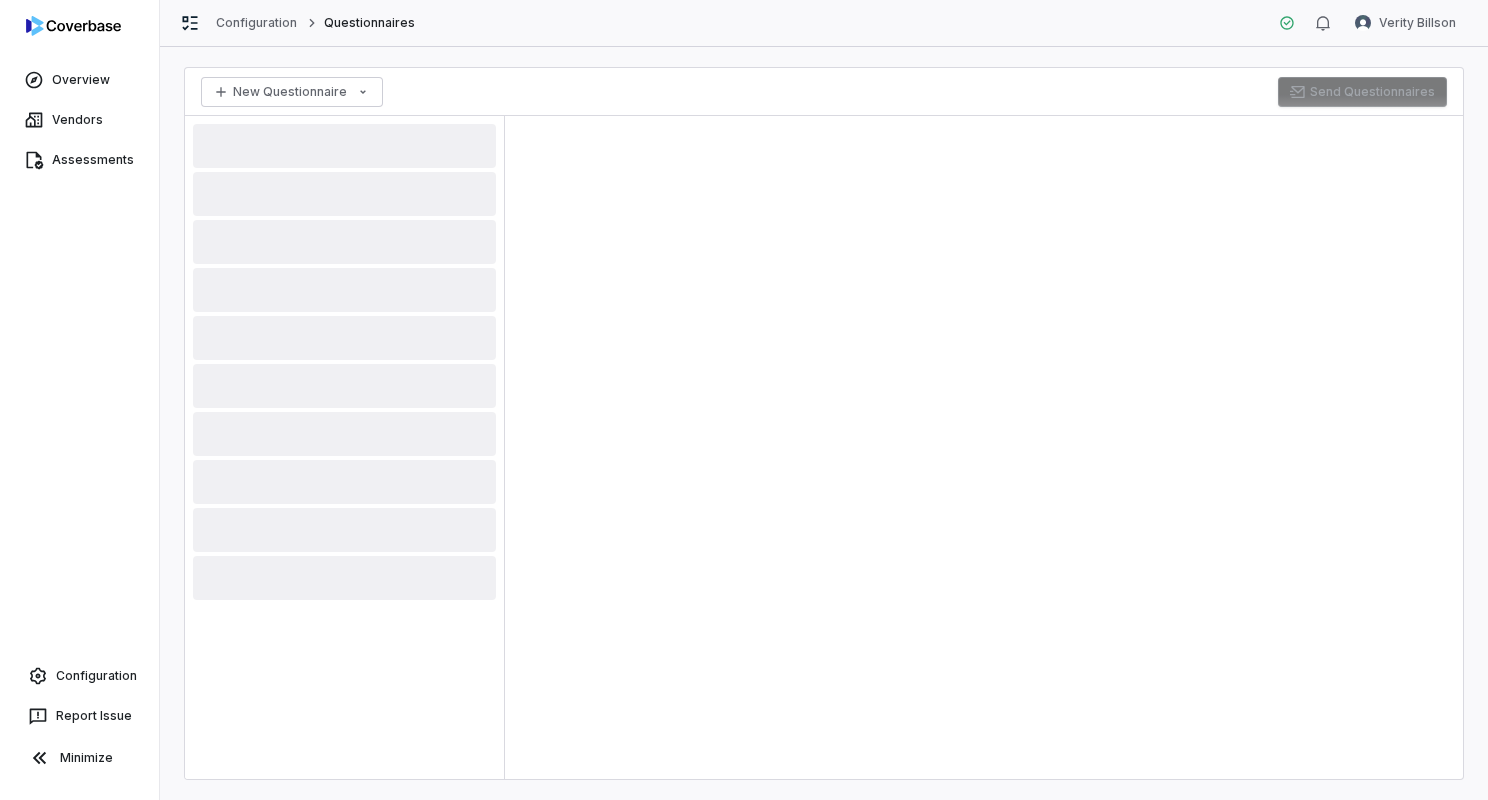 type on "*" 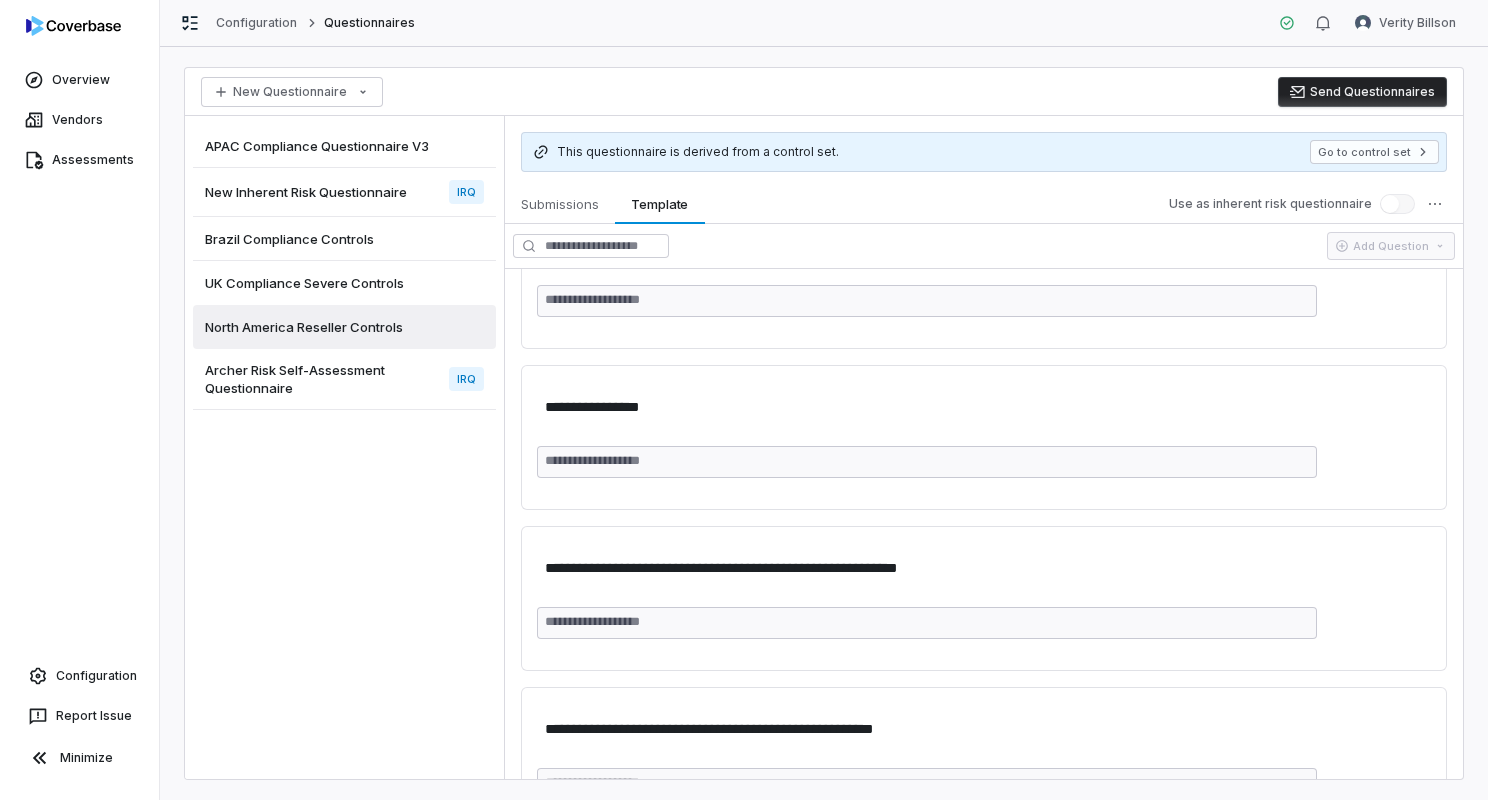scroll, scrollTop: 0, scrollLeft: 0, axis: both 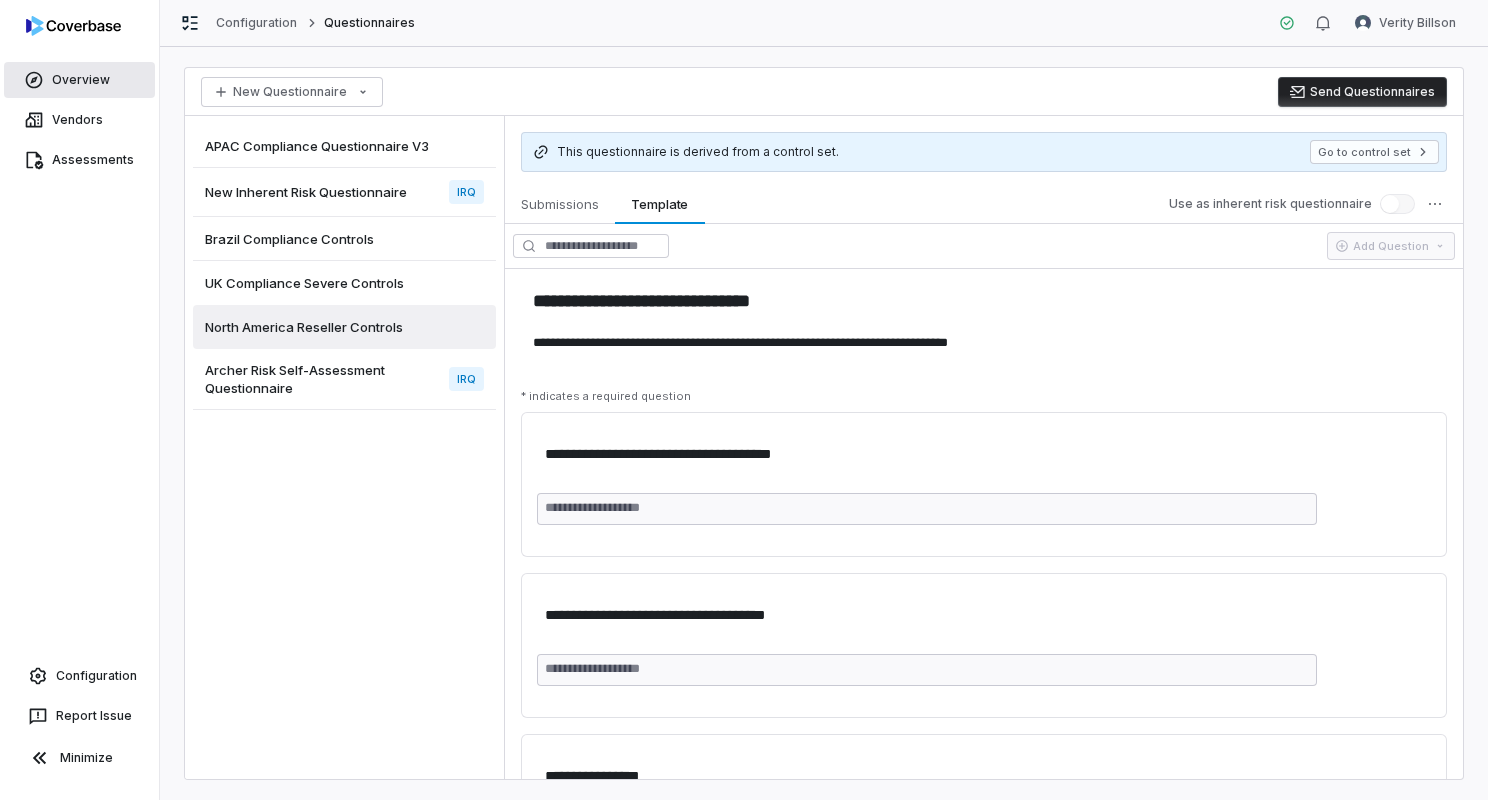 click on "Overview" at bounding box center [79, 80] 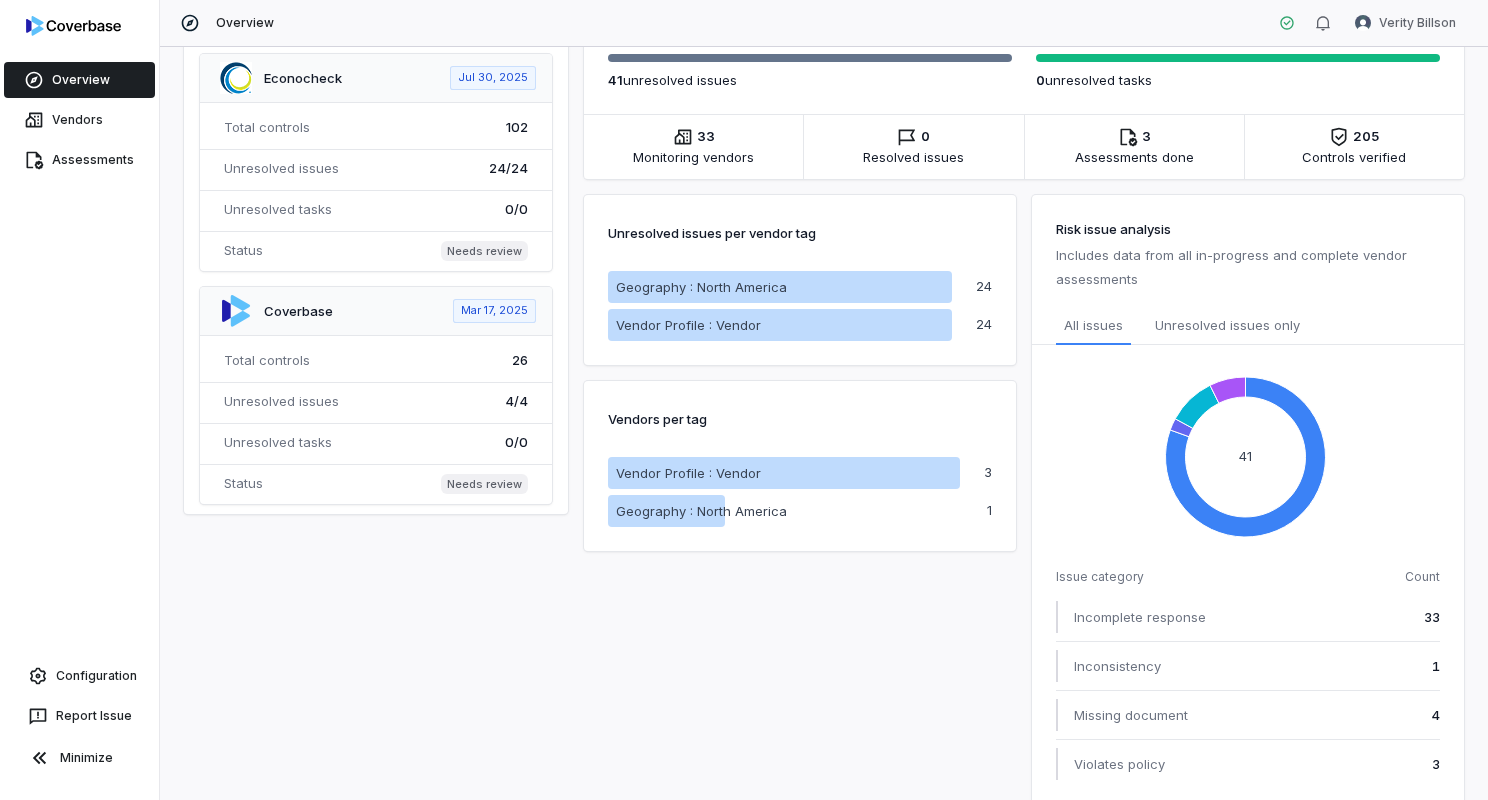 scroll, scrollTop: 504, scrollLeft: 0, axis: vertical 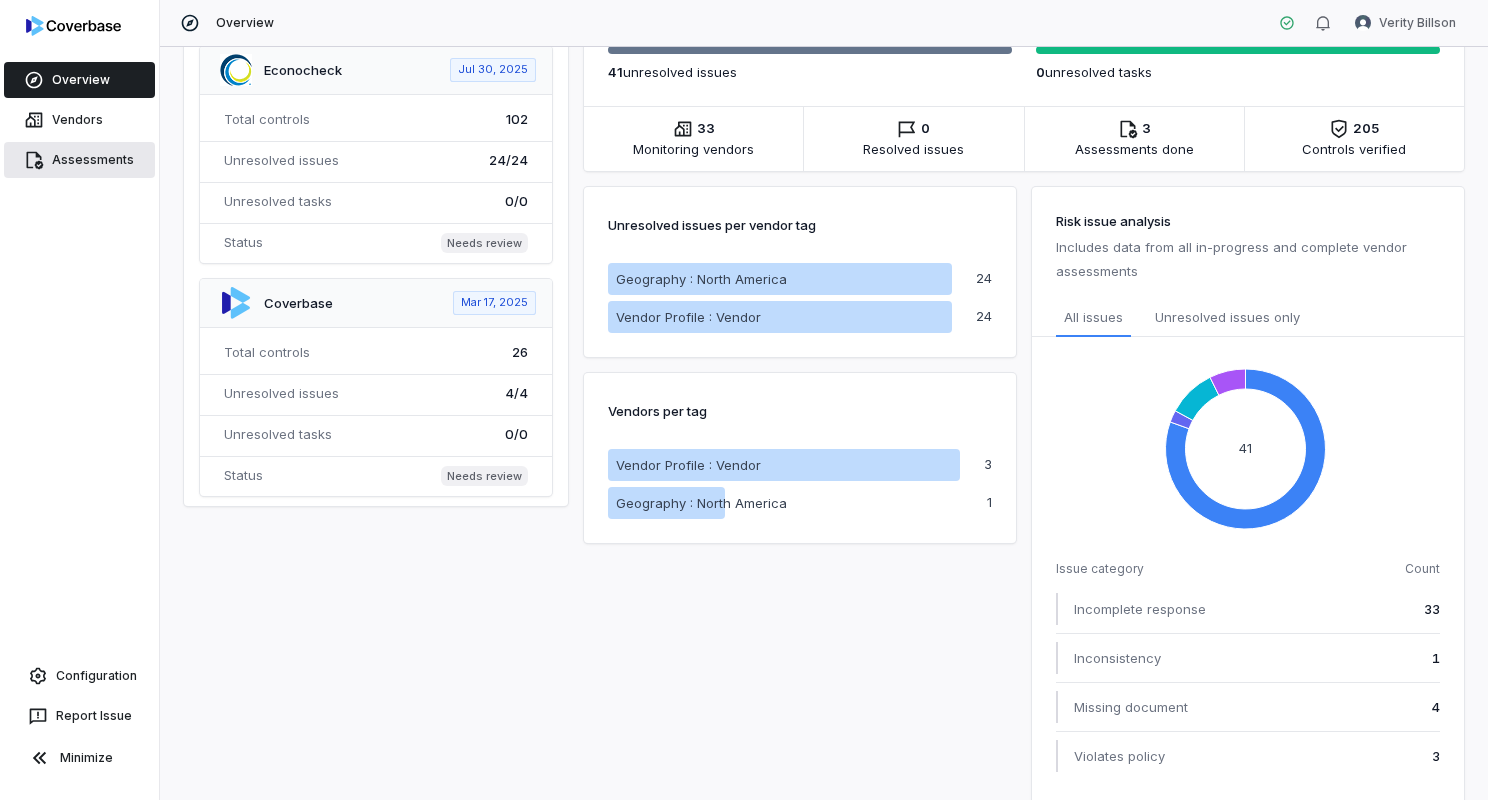 click on "Assessments" at bounding box center [79, 160] 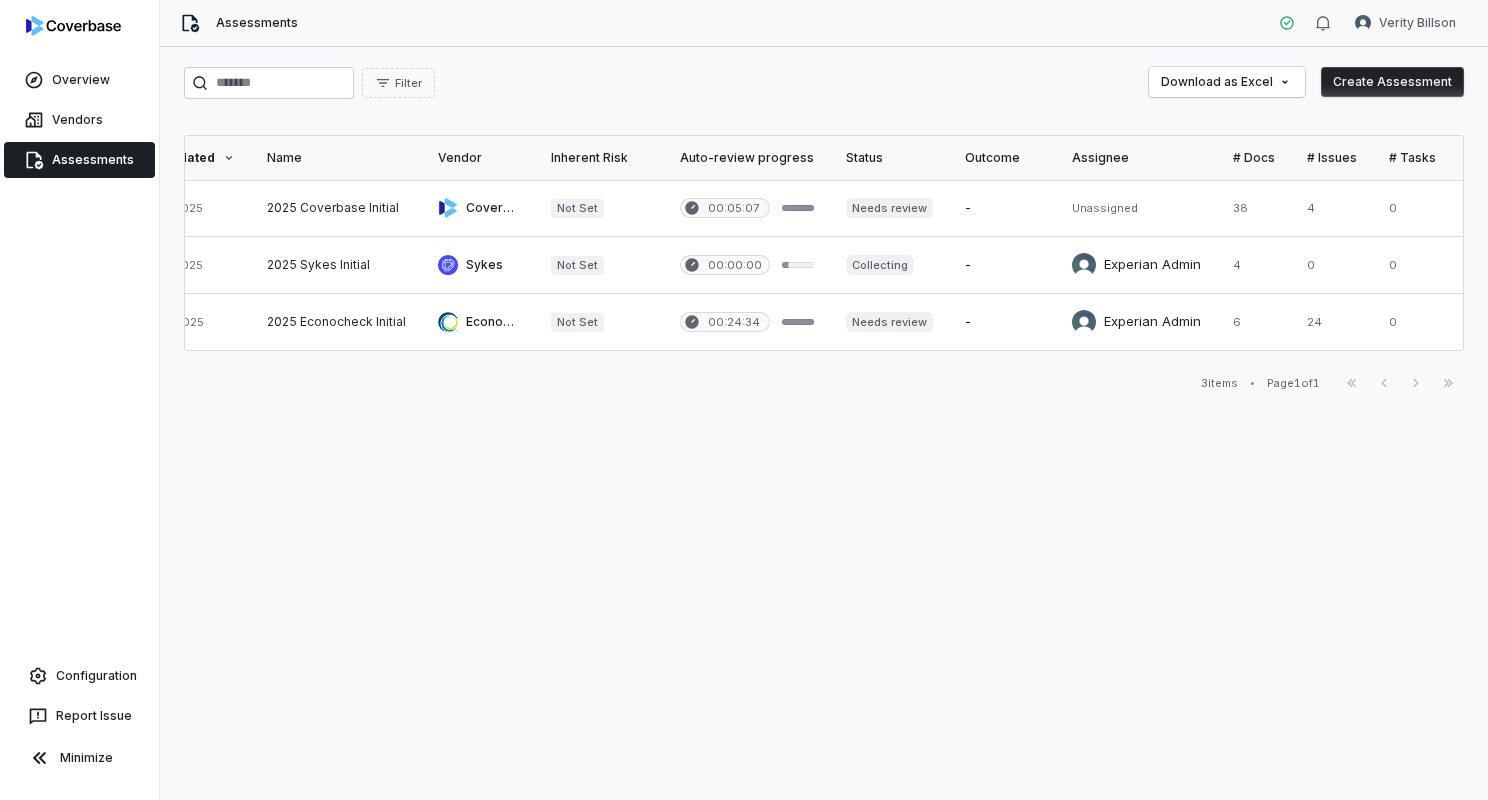 scroll, scrollTop: 0, scrollLeft: 0, axis: both 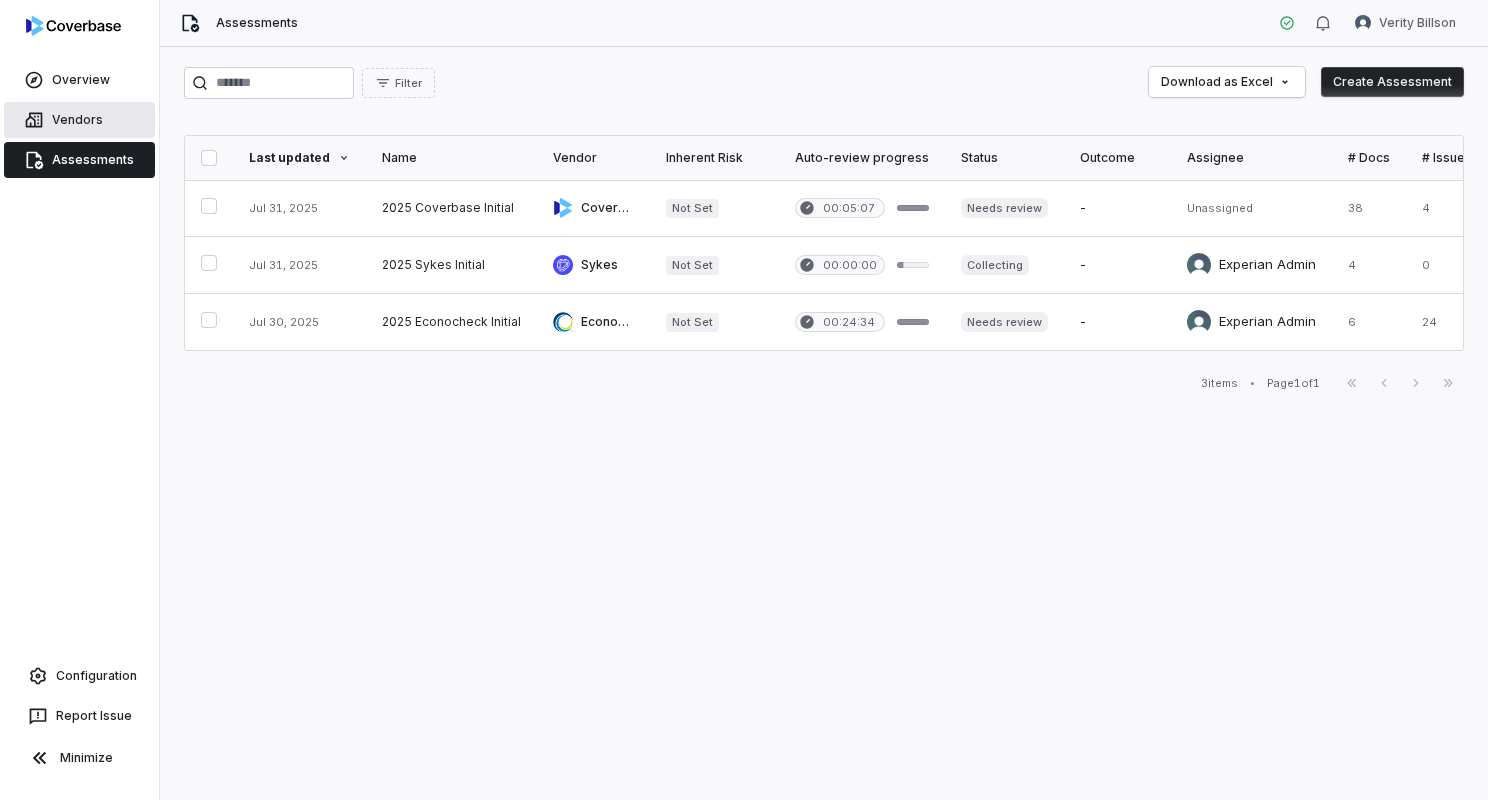 click on "Vendors" at bounding box center [79, 120] 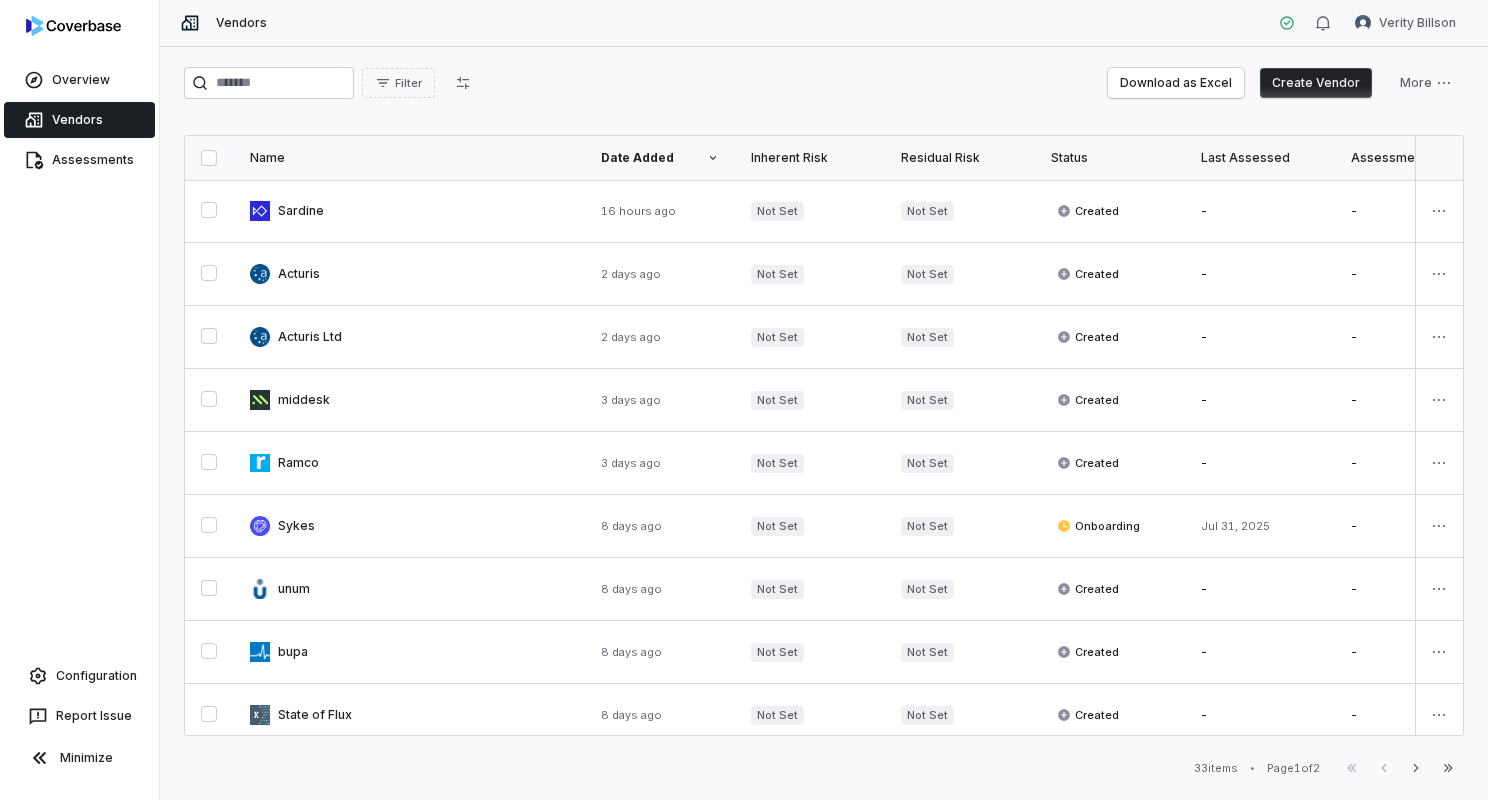 scroll, scrollTop: 0, scrollLeft: 0, axis: both 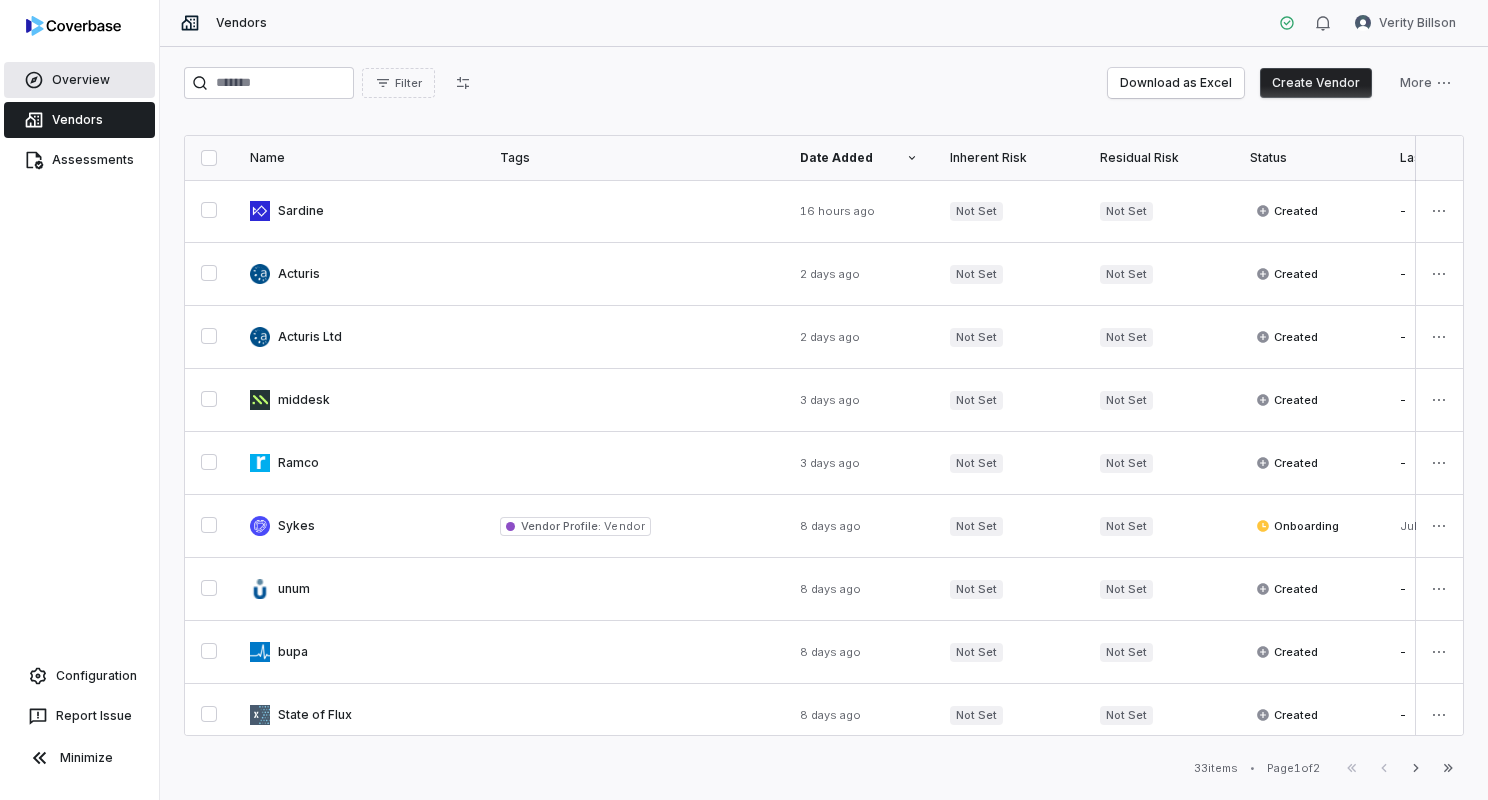 click on "Overview" at bounding box center [79, 80] 